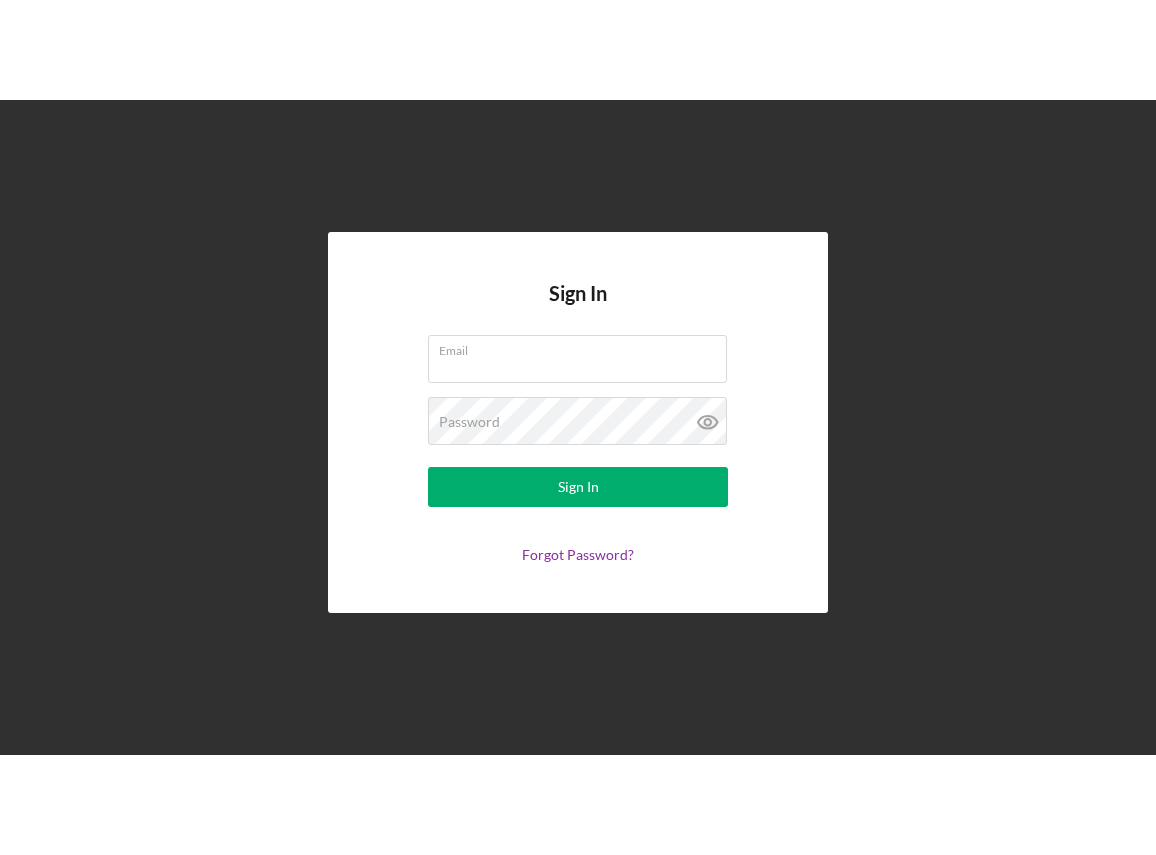scroll, scrollTop: 0, scrollLeft: 0, axis: both 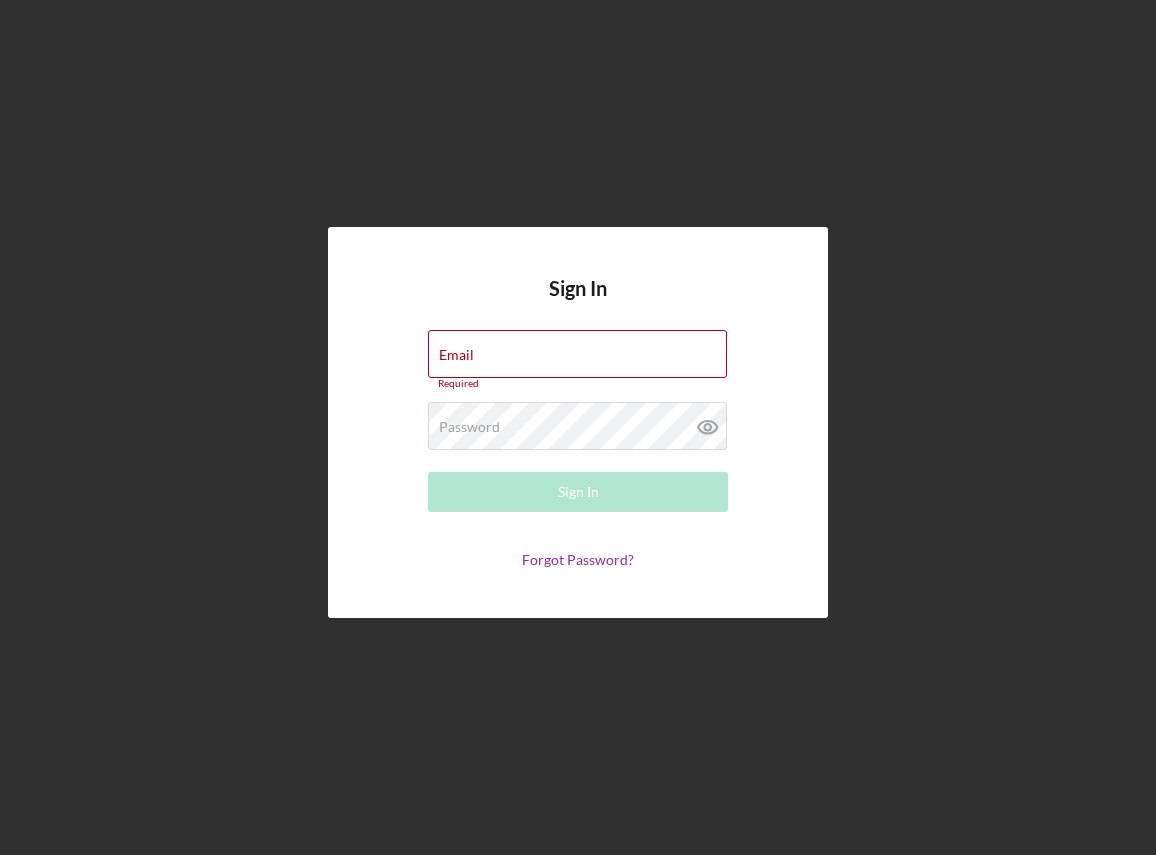 type on "[EMAIL]" 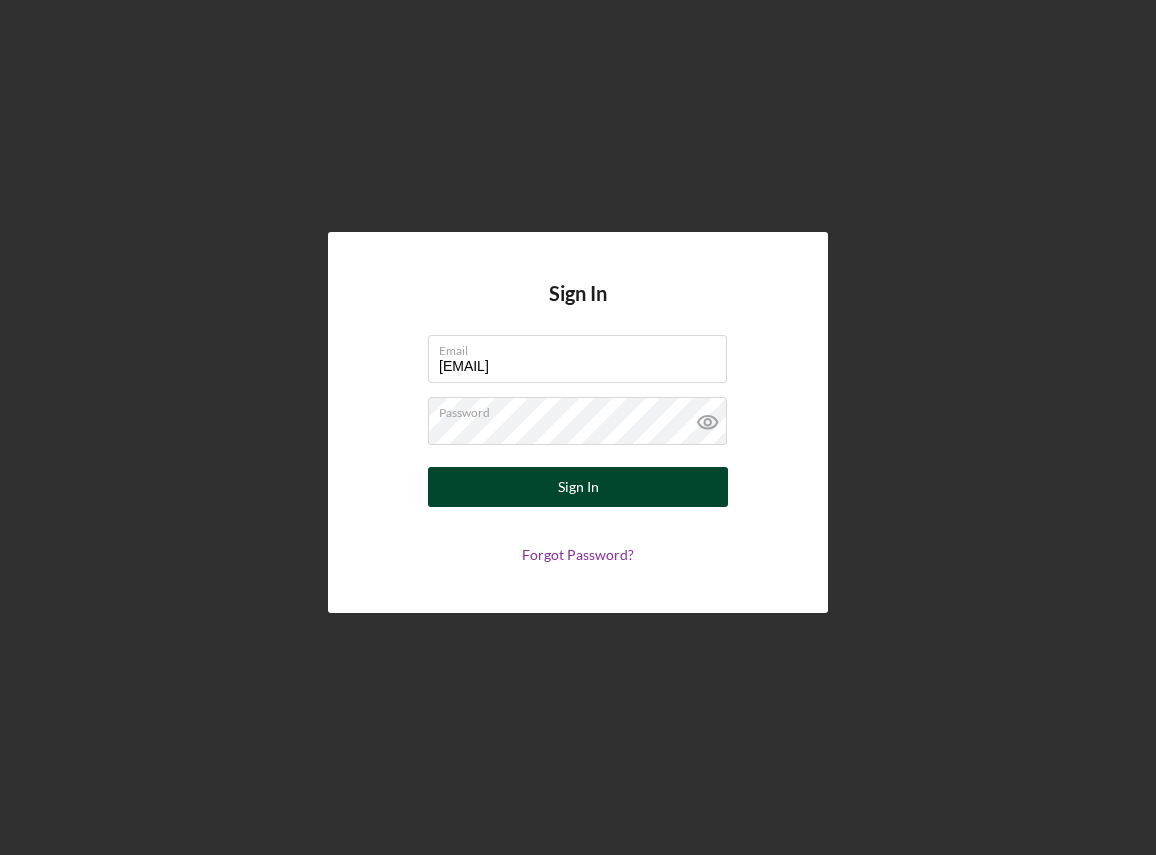 click on "Sign In" at bounding box center [578, 487] 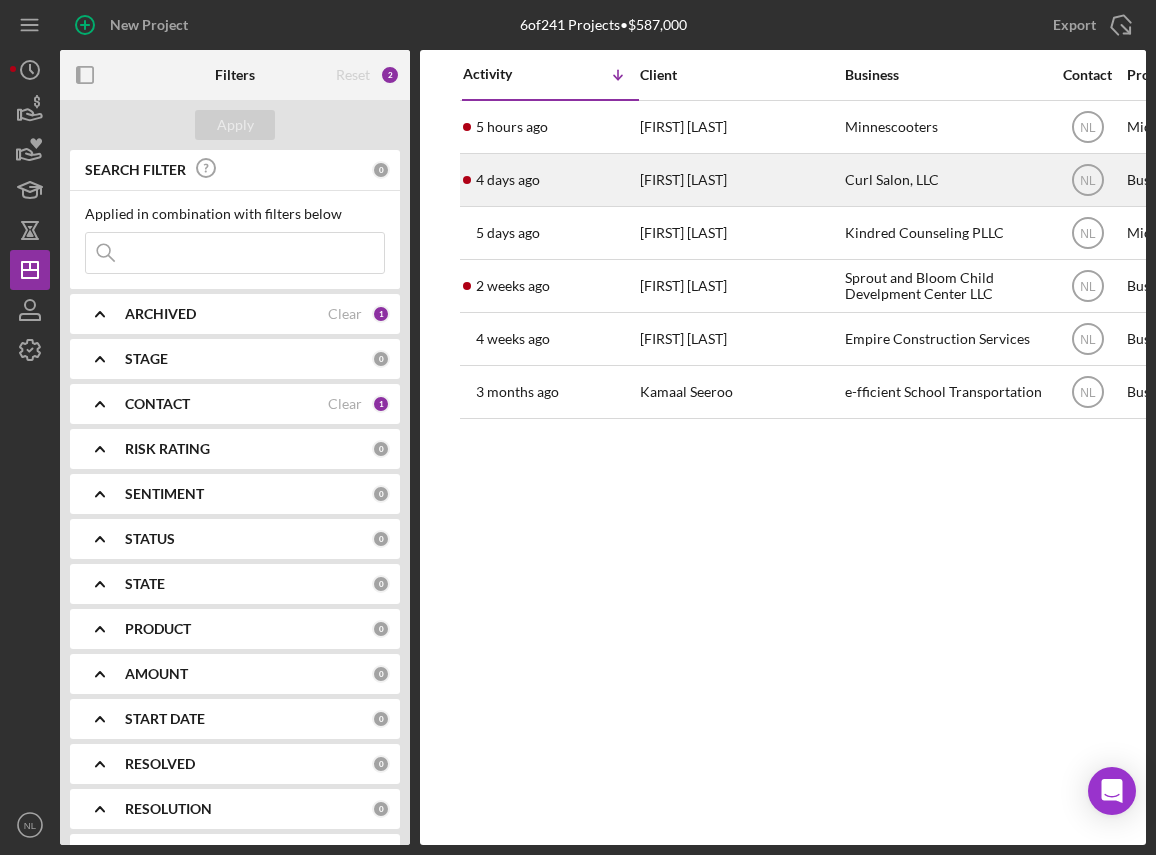 click on "4 days ago" at bounding box center (508, 180) 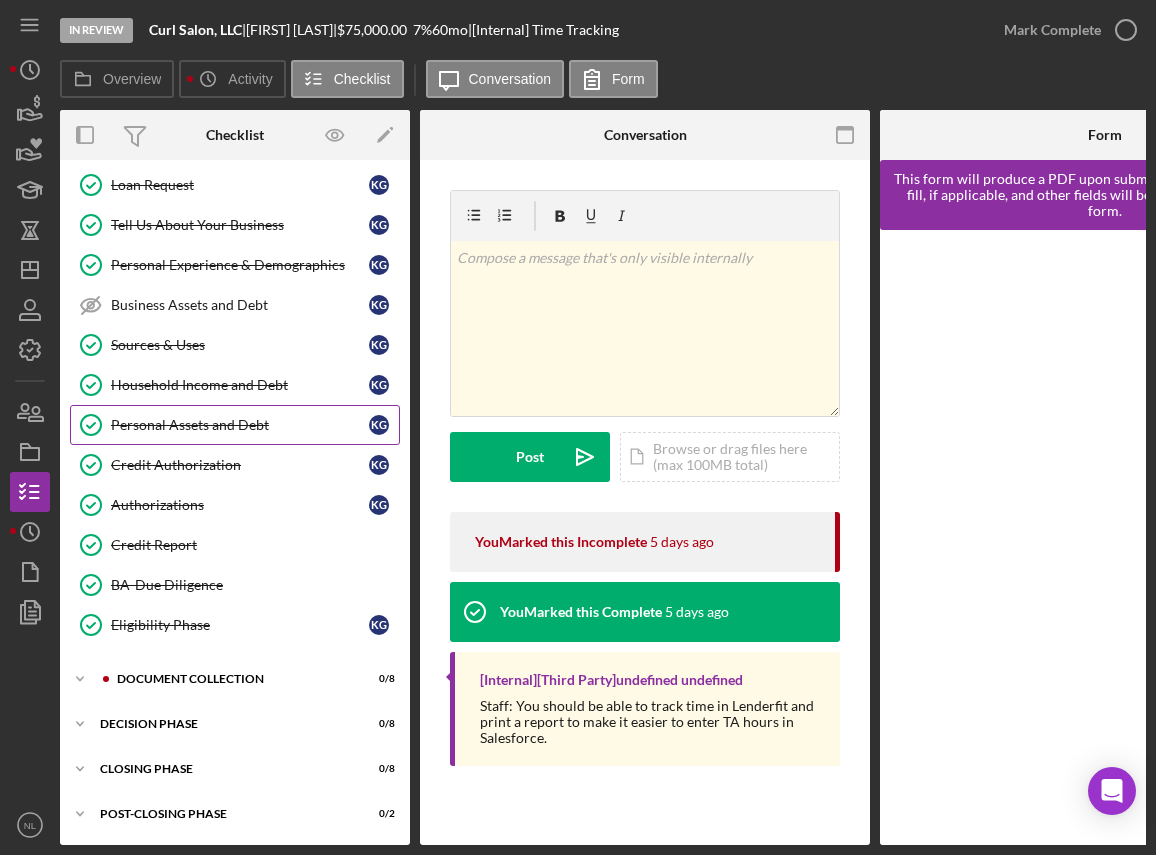 scroll, scrollTop: 212, scrollLeft: 0, axis: vertical 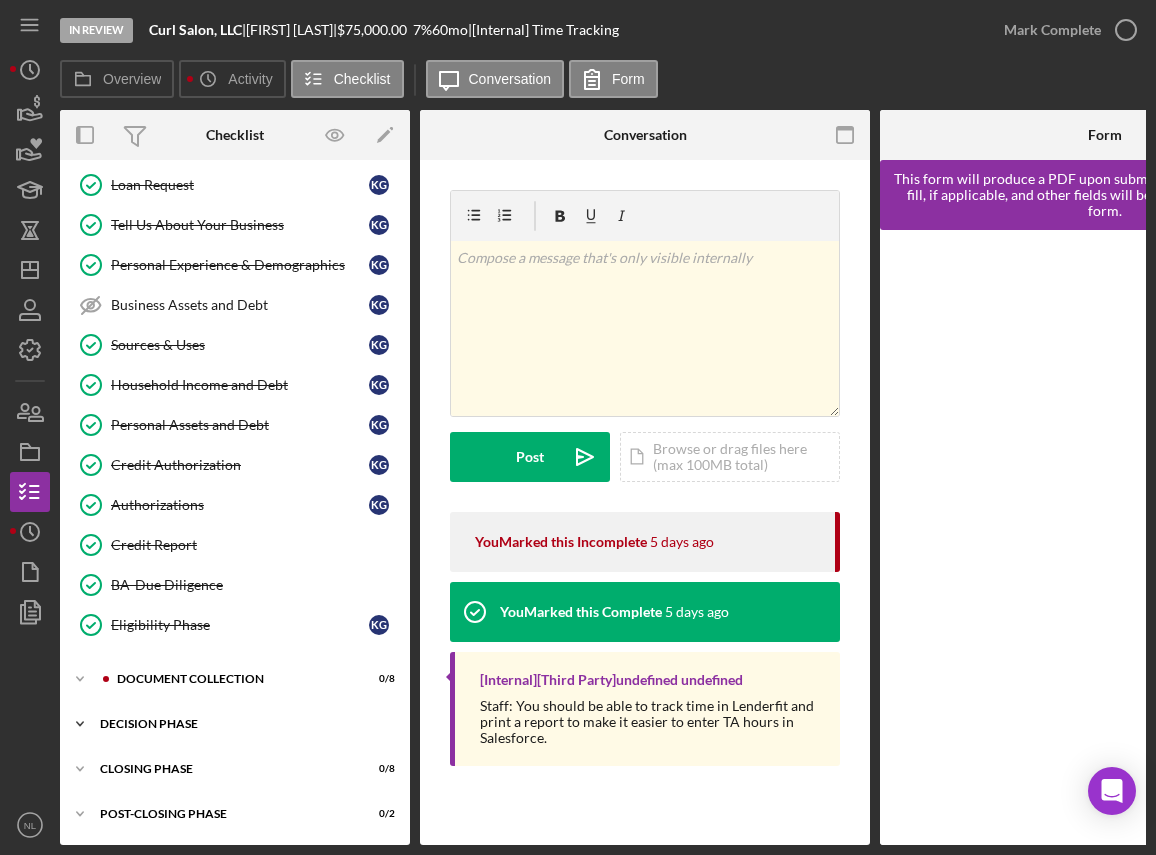 click on "Icon/Expander" 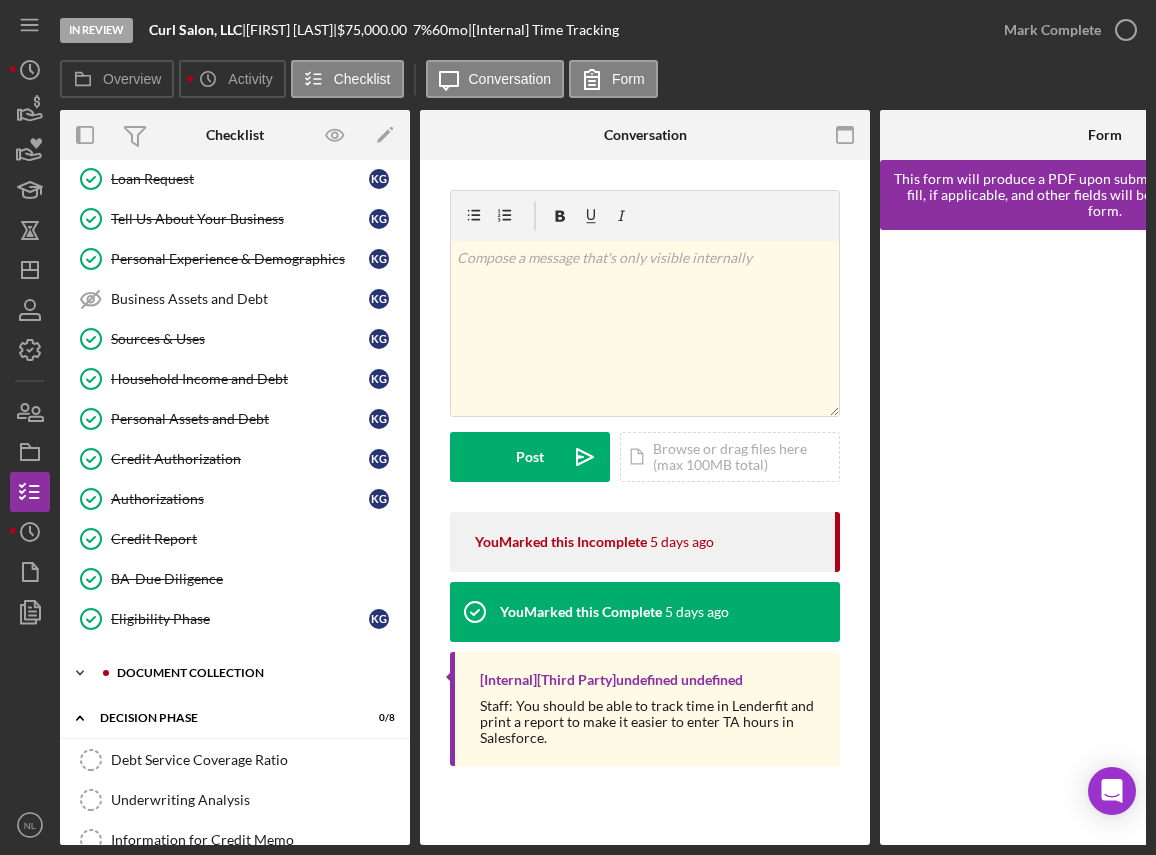 click on "Icon/Expander" 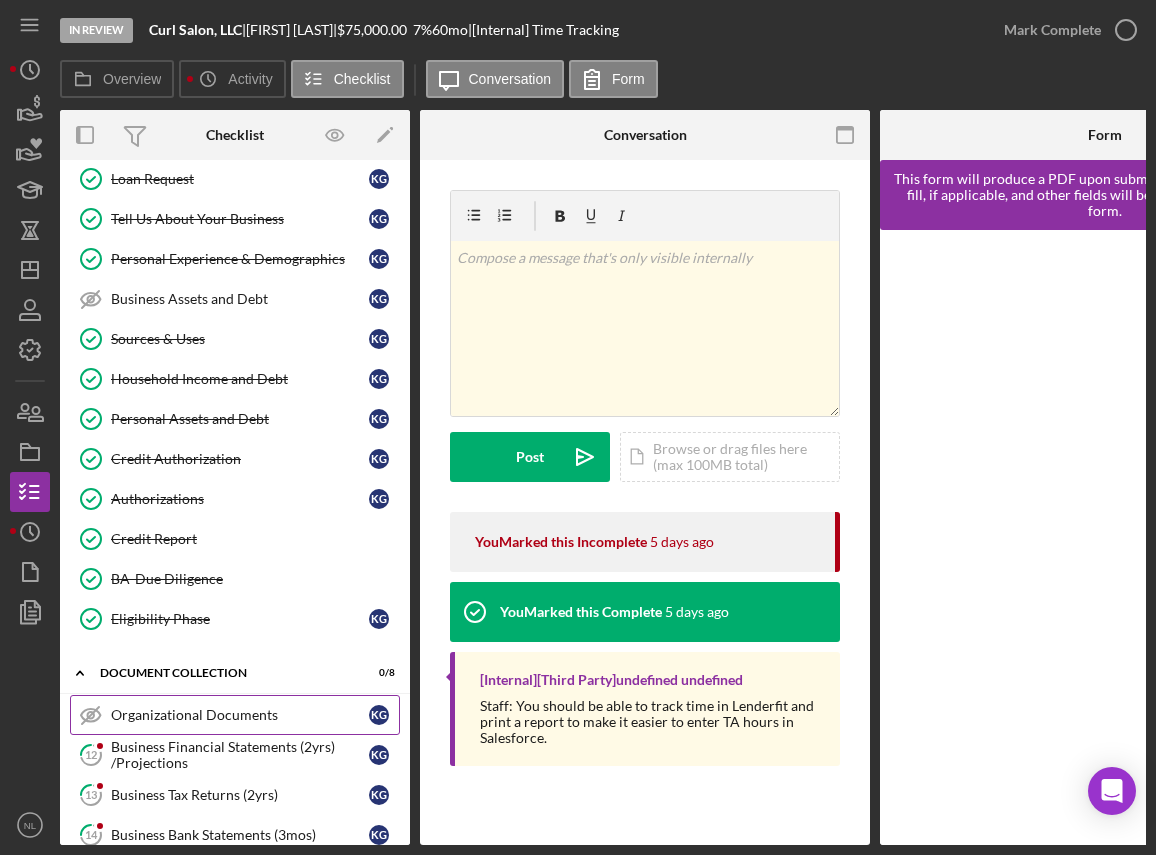 click on "Organizational Documents" at bounding box center [240, 715] 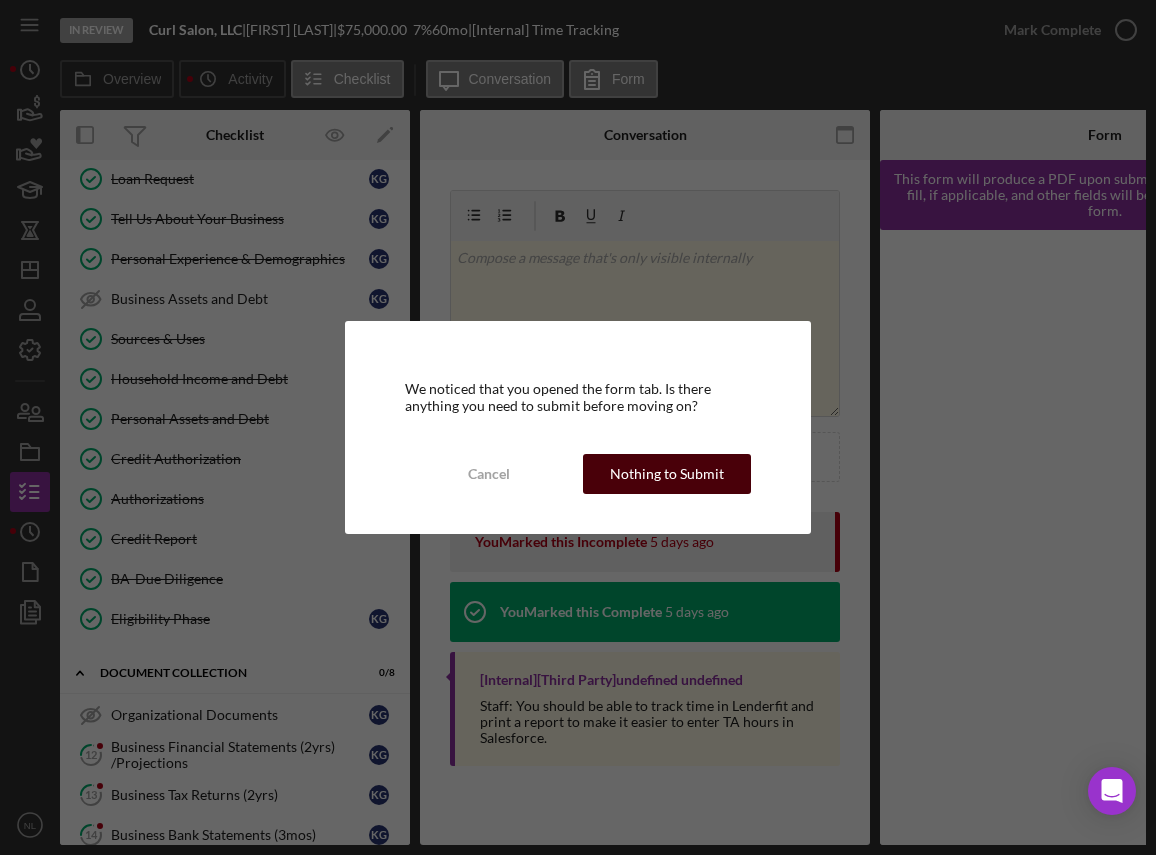 click on "Nothing to Submit" at bounding box center (667, 474) 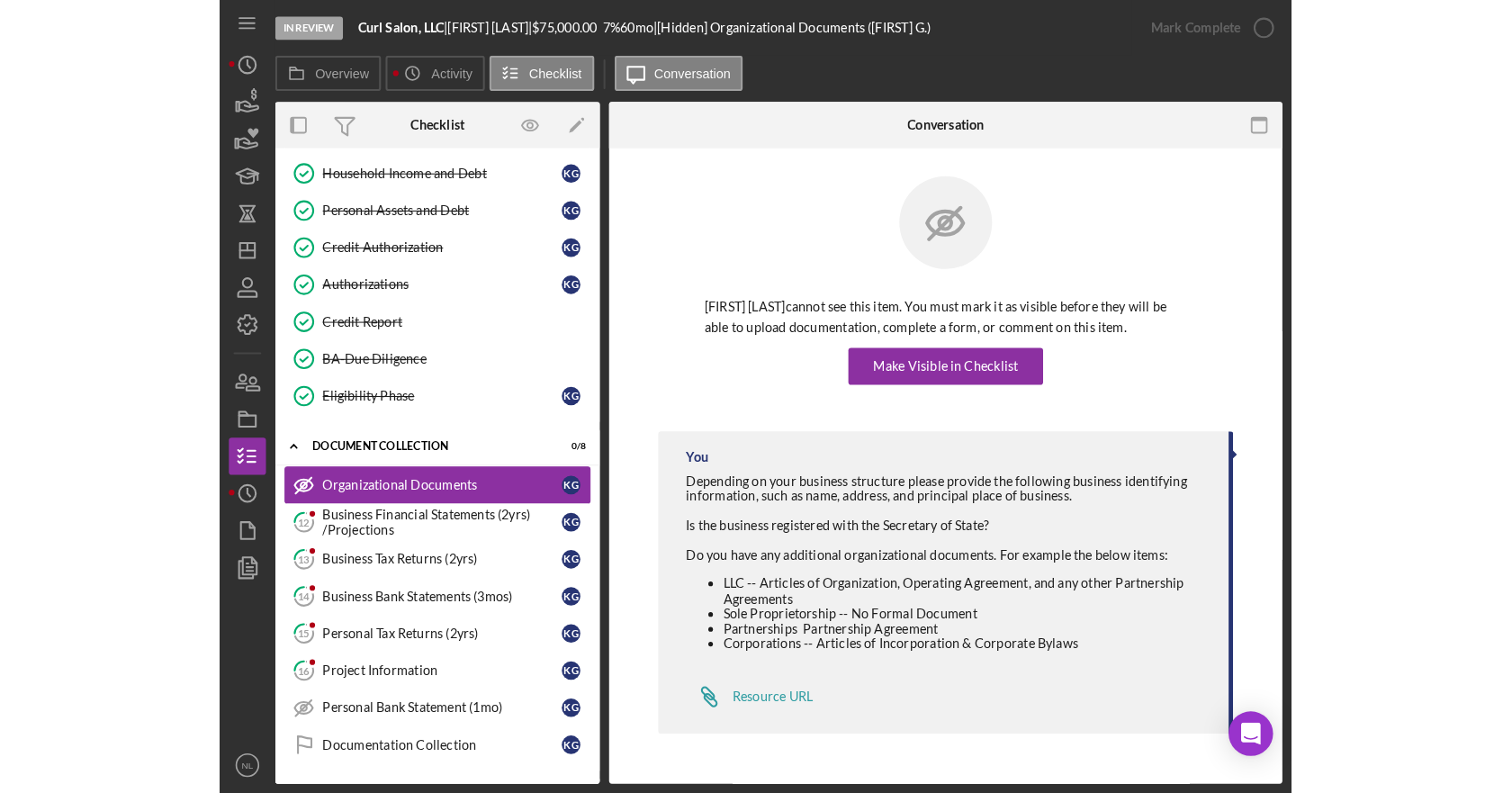 scroll, scrollTop: 371, scrollLeft: 0, axis: vertical 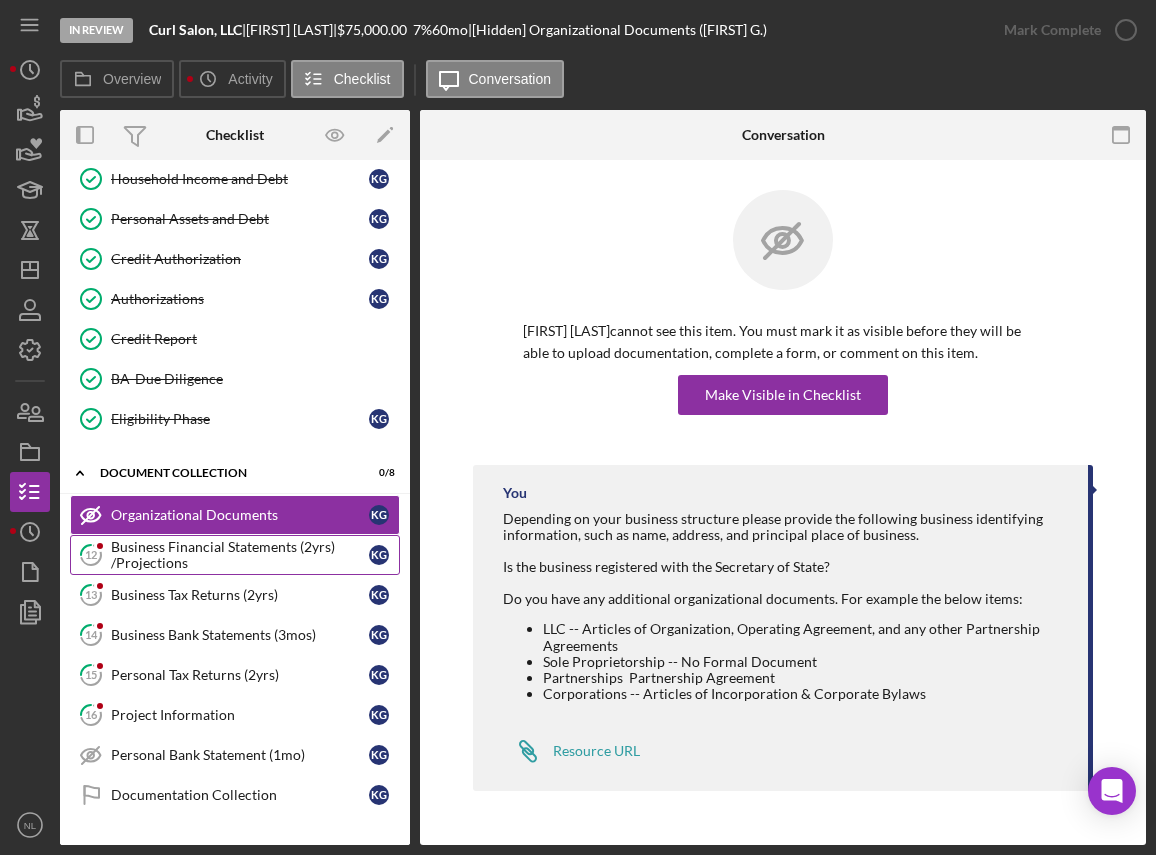 click on "Business Financial Statements (2yrs) /Projections" at bounding box center [240, 555] 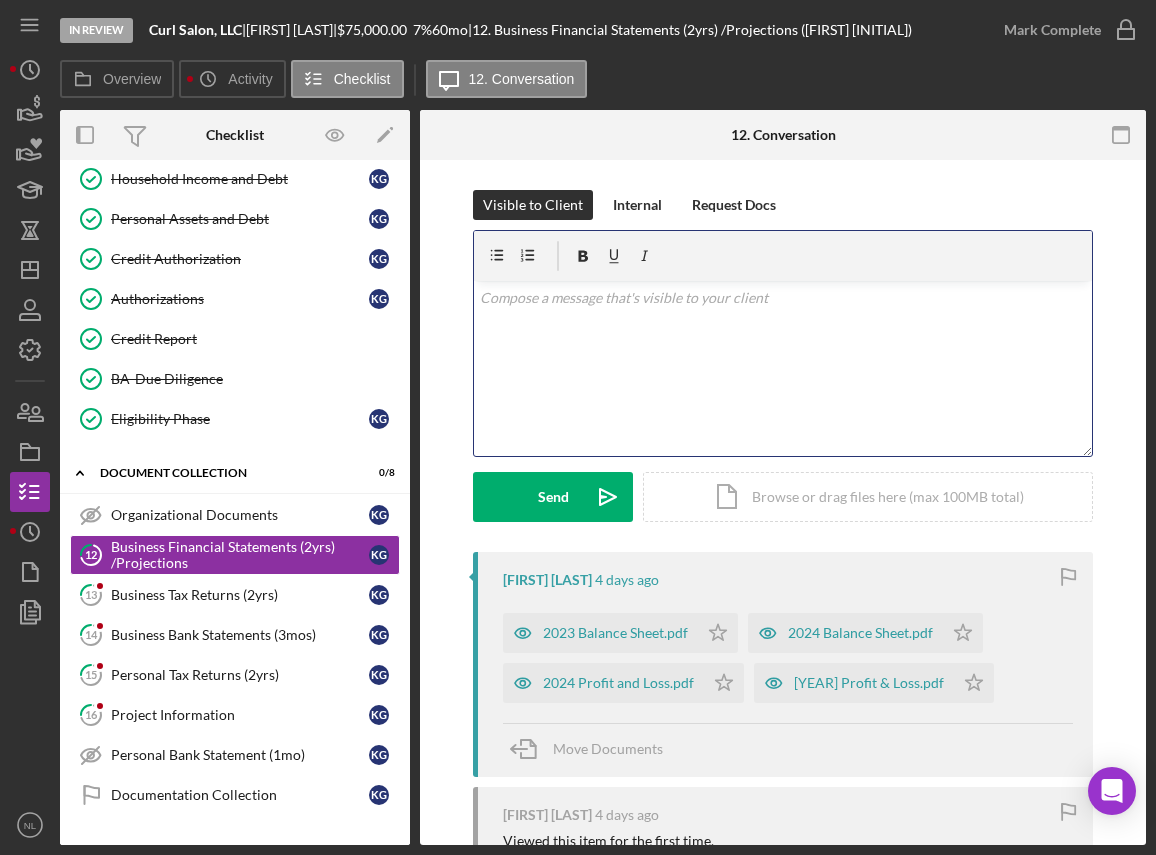 click on "v Color teal Color pink Remove color Add row above Add row below Add column before Add column after Merge cells Split cells Remove column Remove row Remove table" at bounding box center (783, 368) 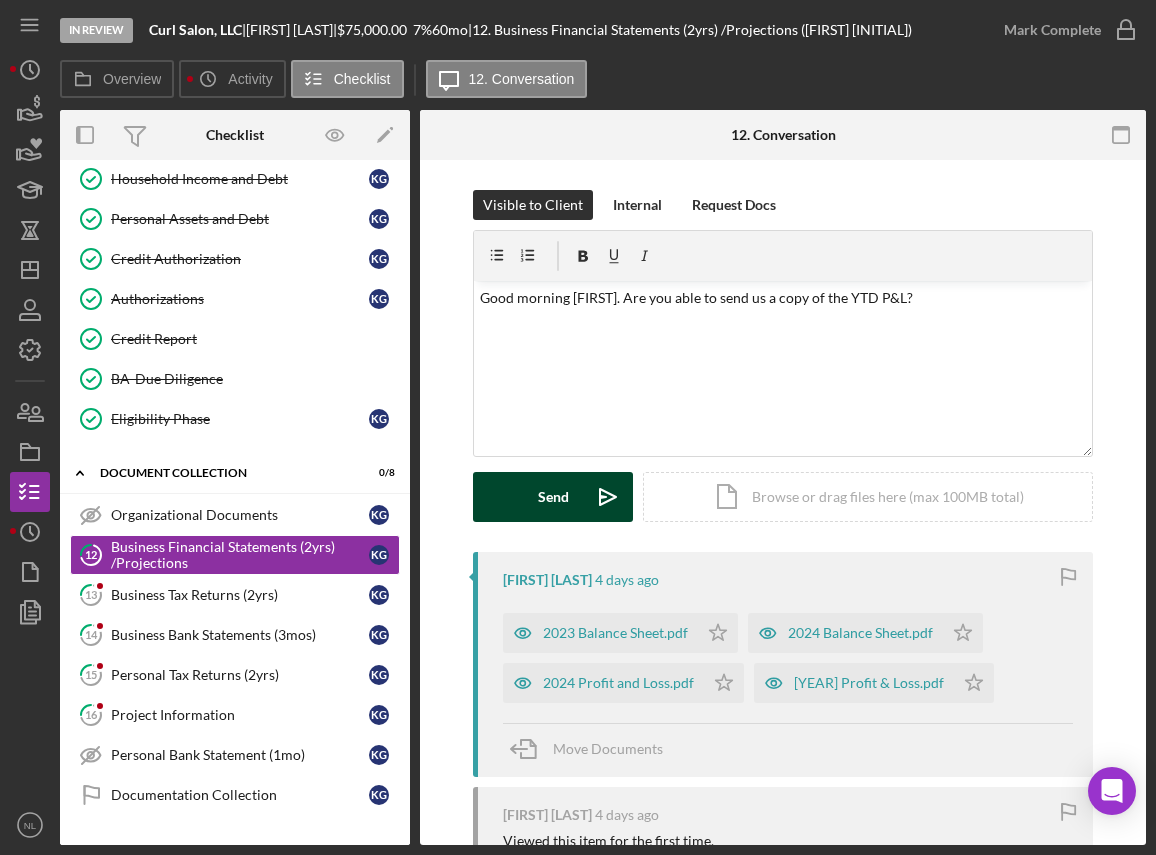 click on "Send" at bounding box center (553, 497) 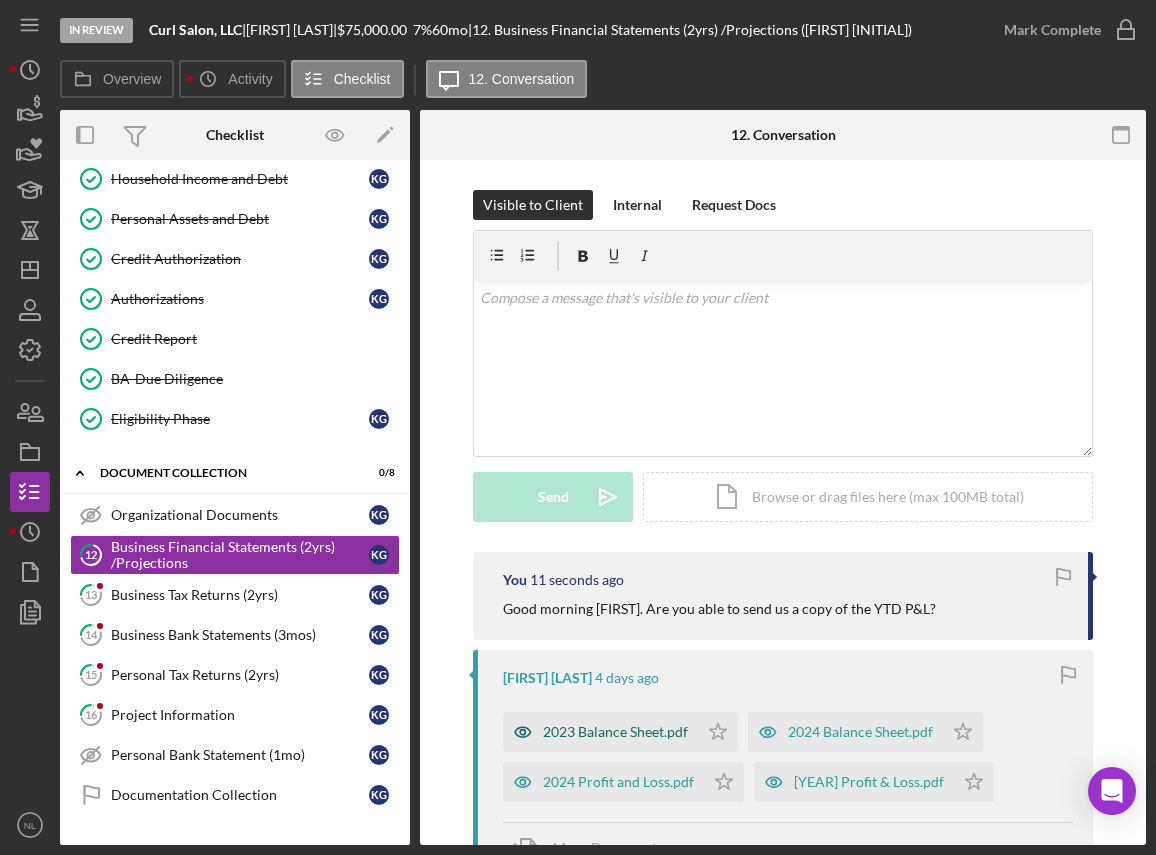 click on "2023 Balance Sheet.pdf" at bounding box center [615, 732] 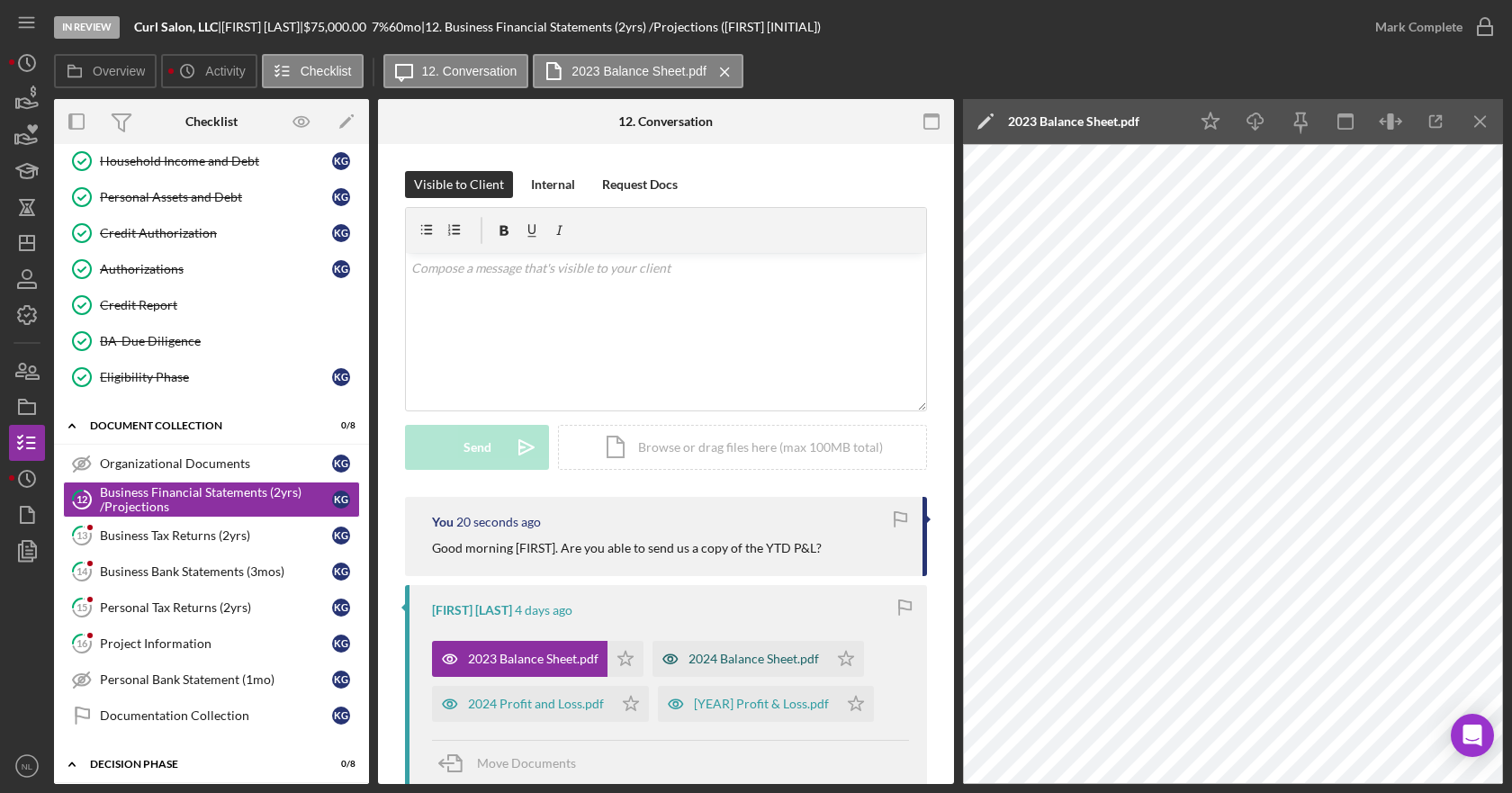 click on "2024 Balance Sheet.pdf" at bounding box center [753, 659] 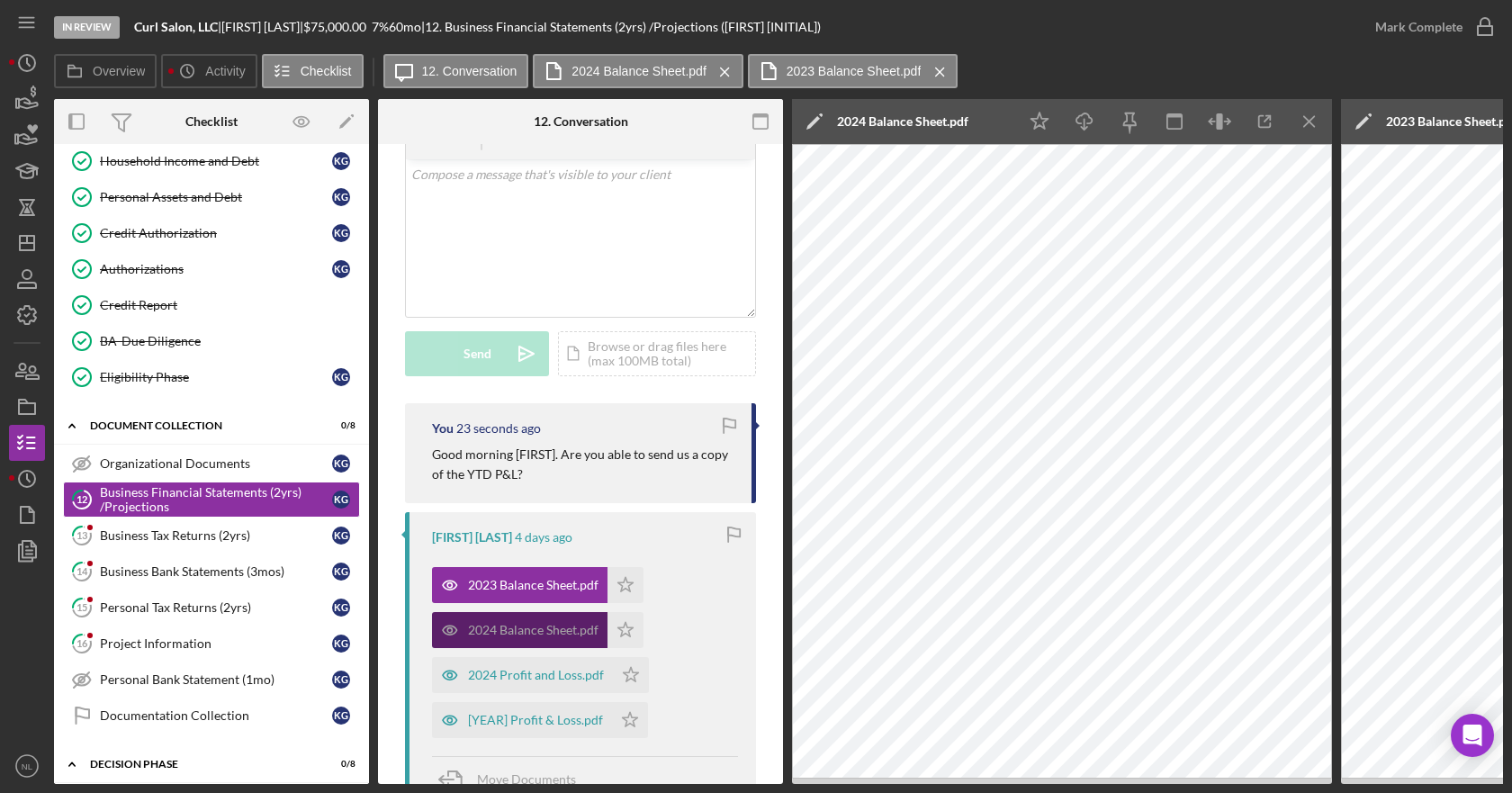 scroll, scrollTop: 270, scrollLeft: 0, axis: vertical 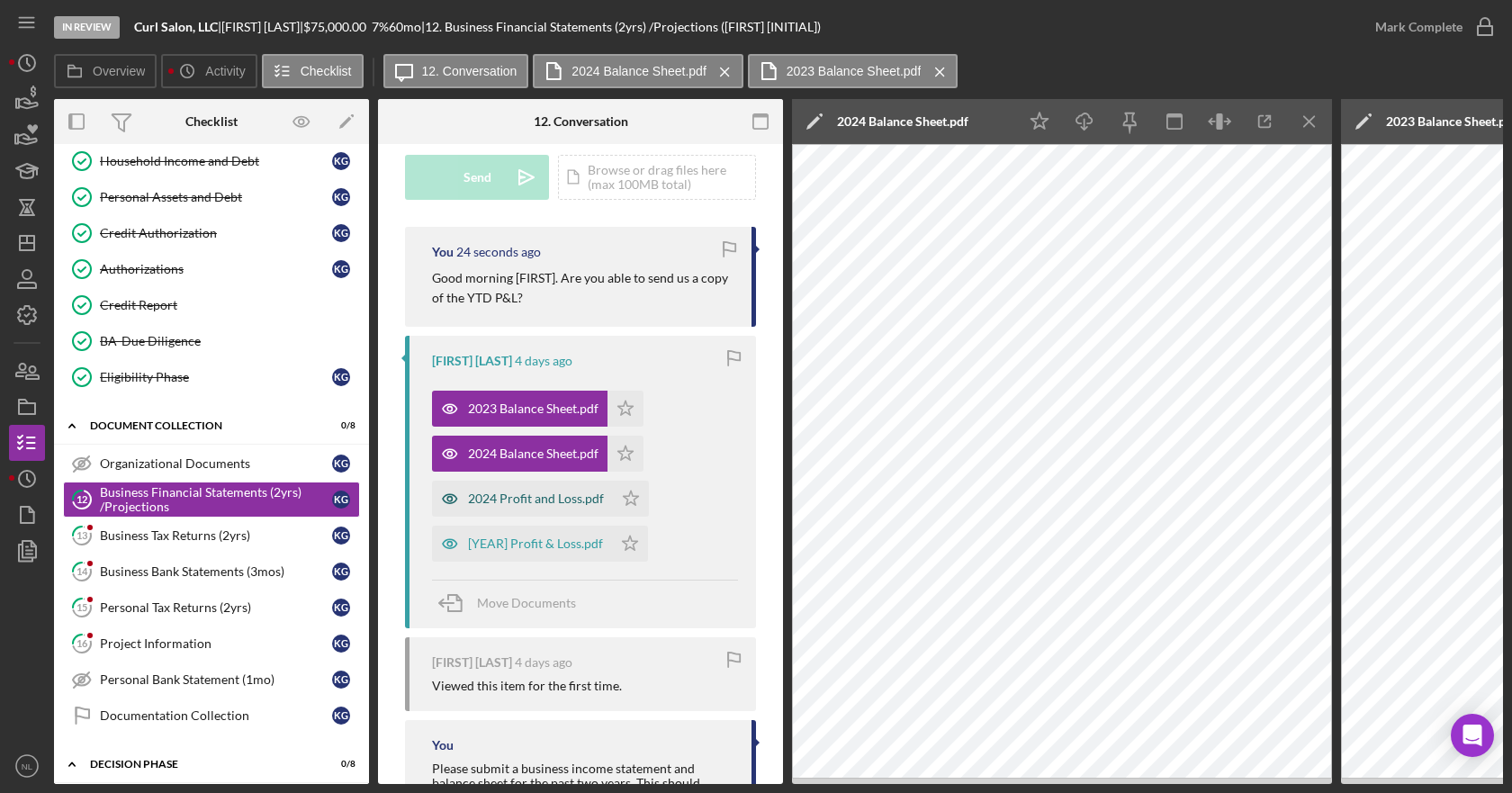click on "2024 Profit and Loss.pdf" at bounding box center [522, 499] 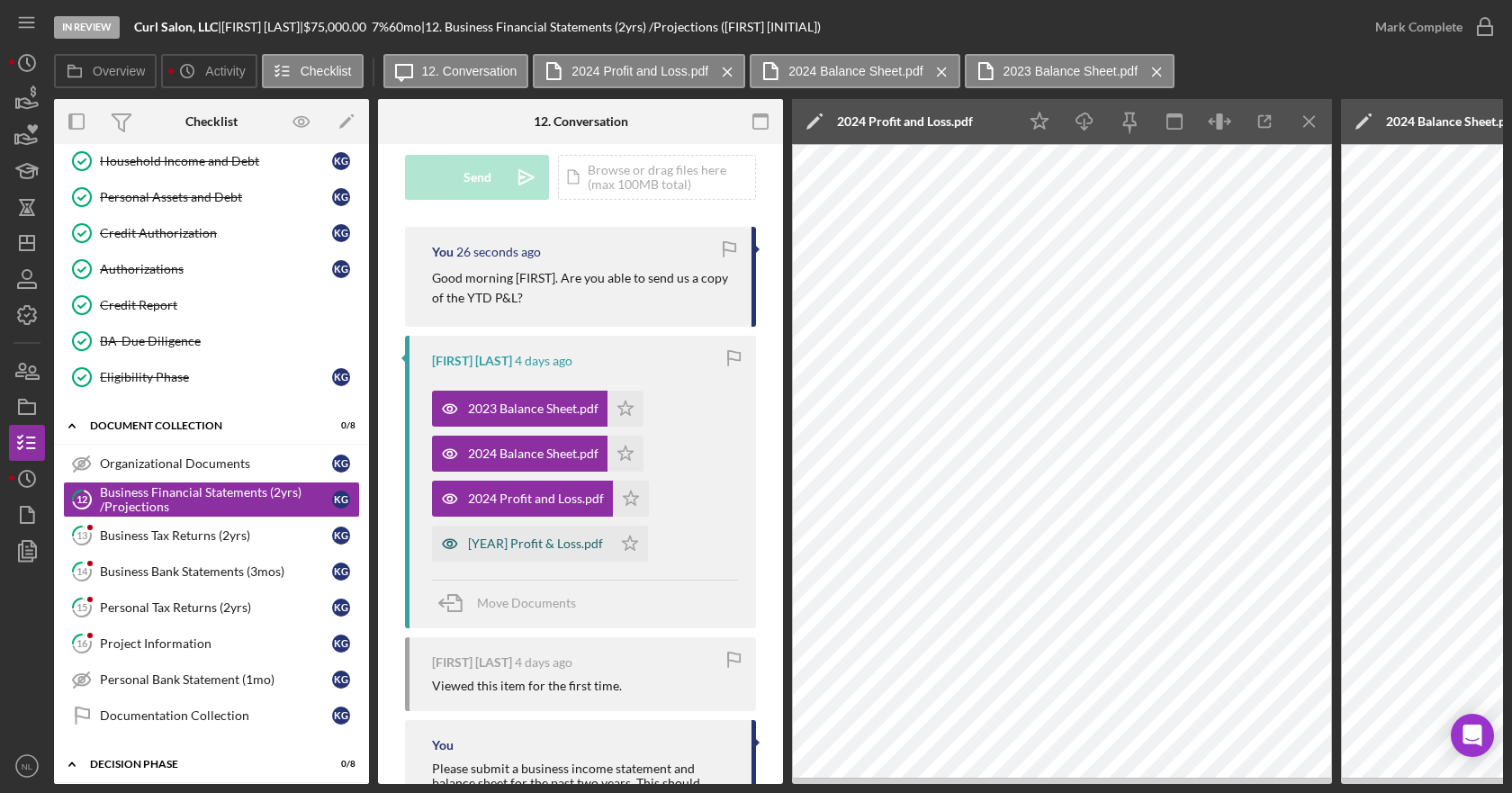 click on "[YEAR] Profit & Loss.pdf" at bounding box center [536, 544] 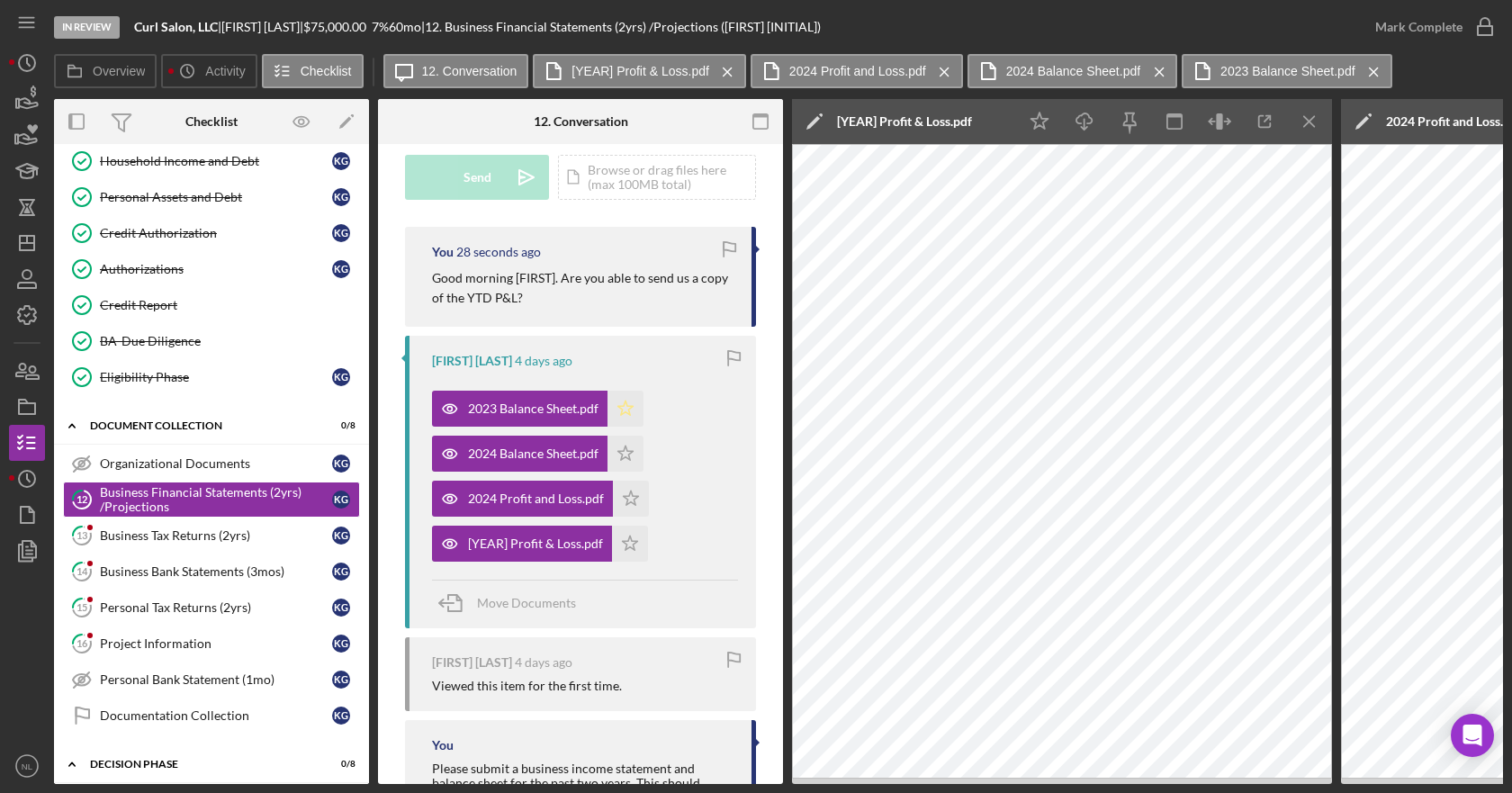 drag, startPoint x: 626, startPoint y: 410, endPoint x: 646, endPoint y: 454, distance: 48.332184 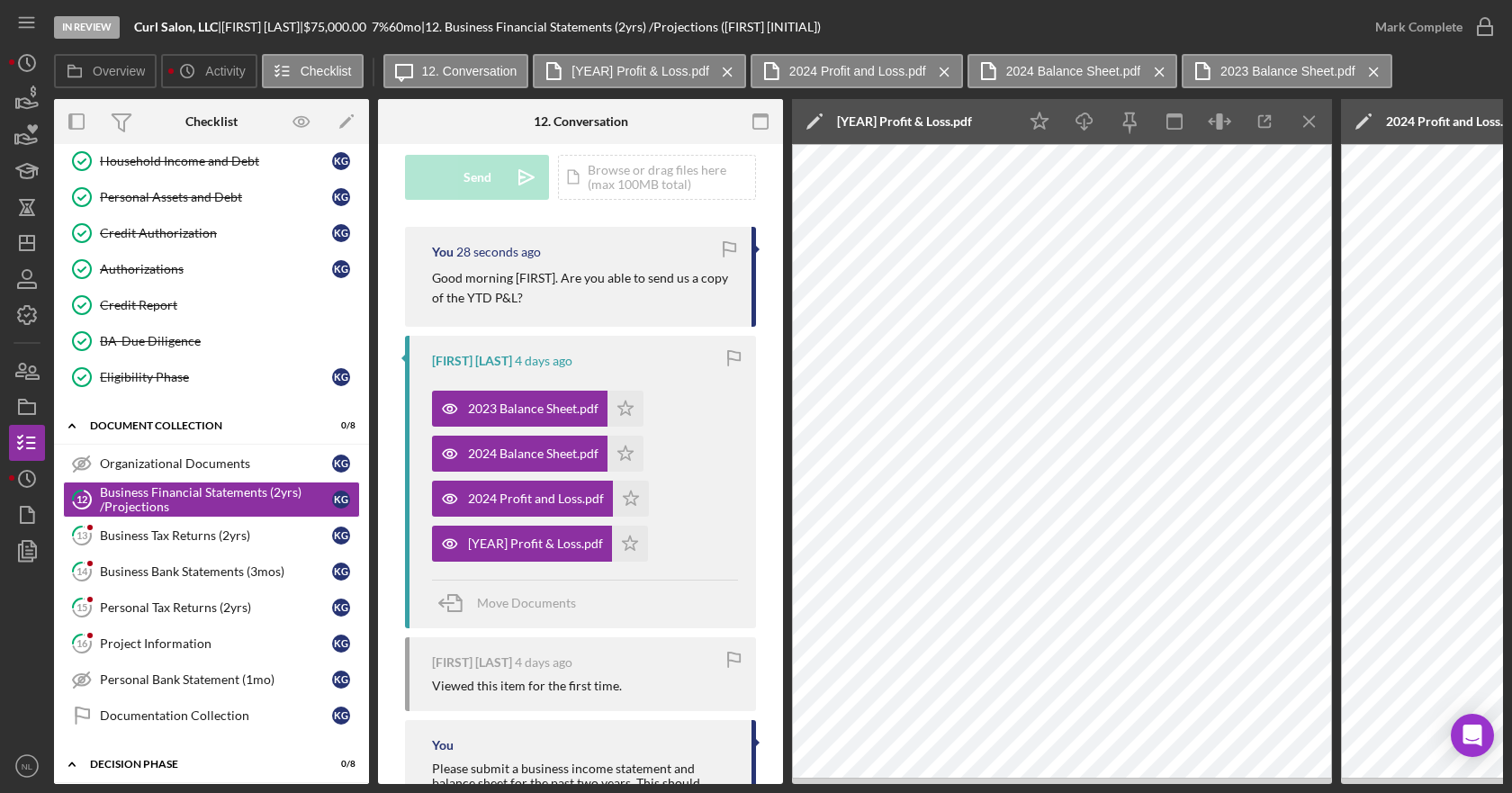 click on "Icon/Star" 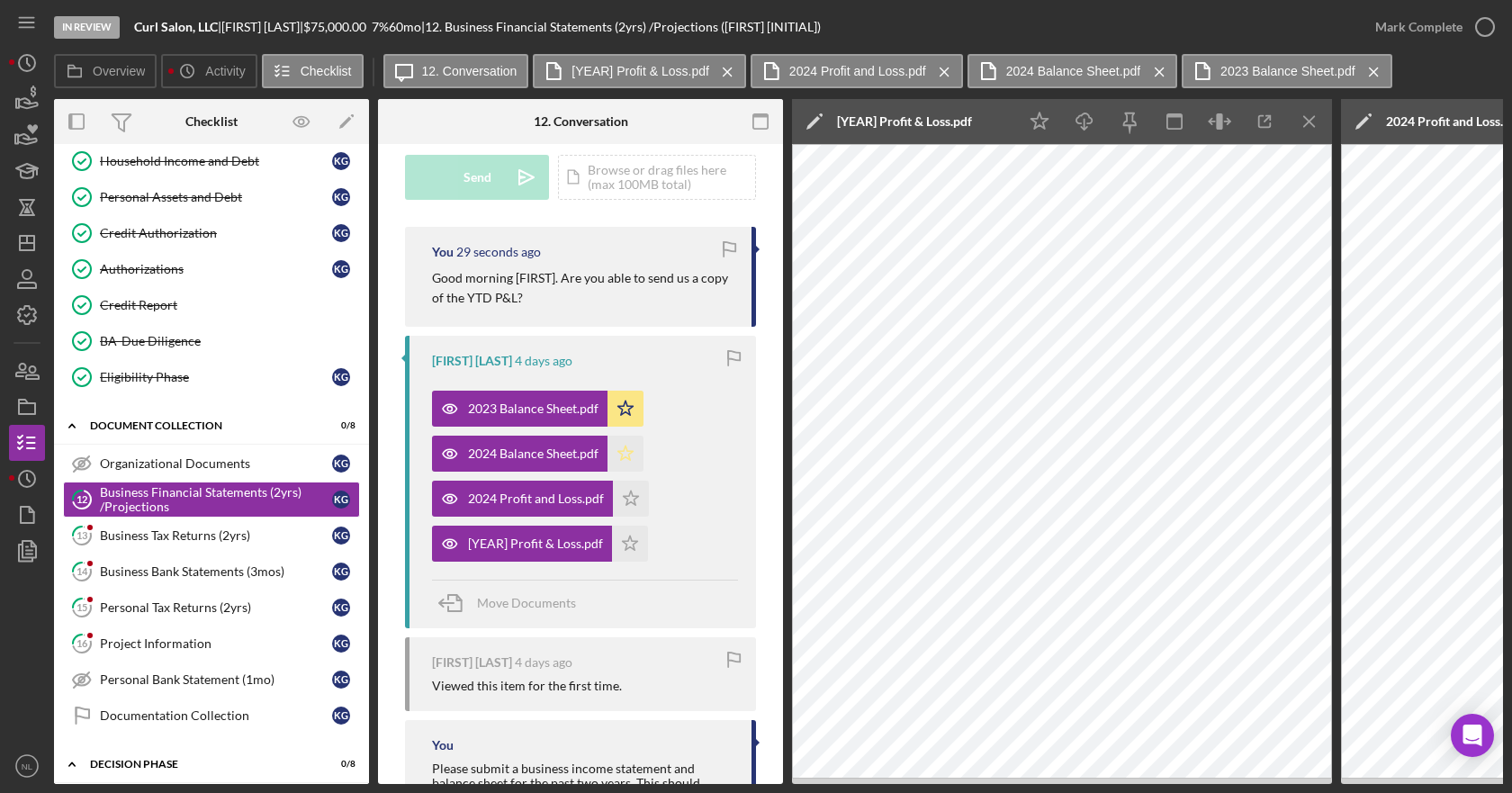click on "Icon/Star" 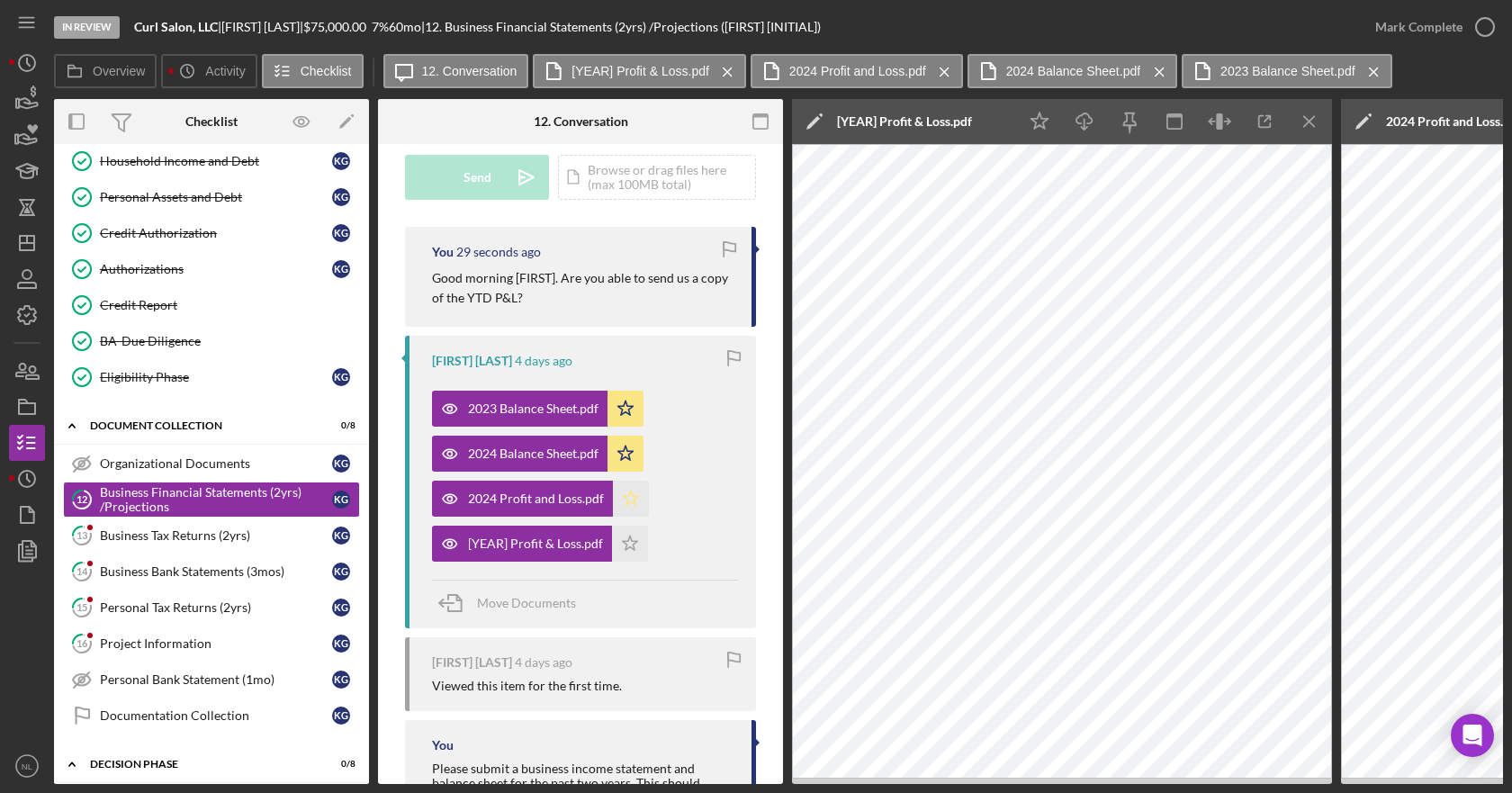 click on "Icon/Star" 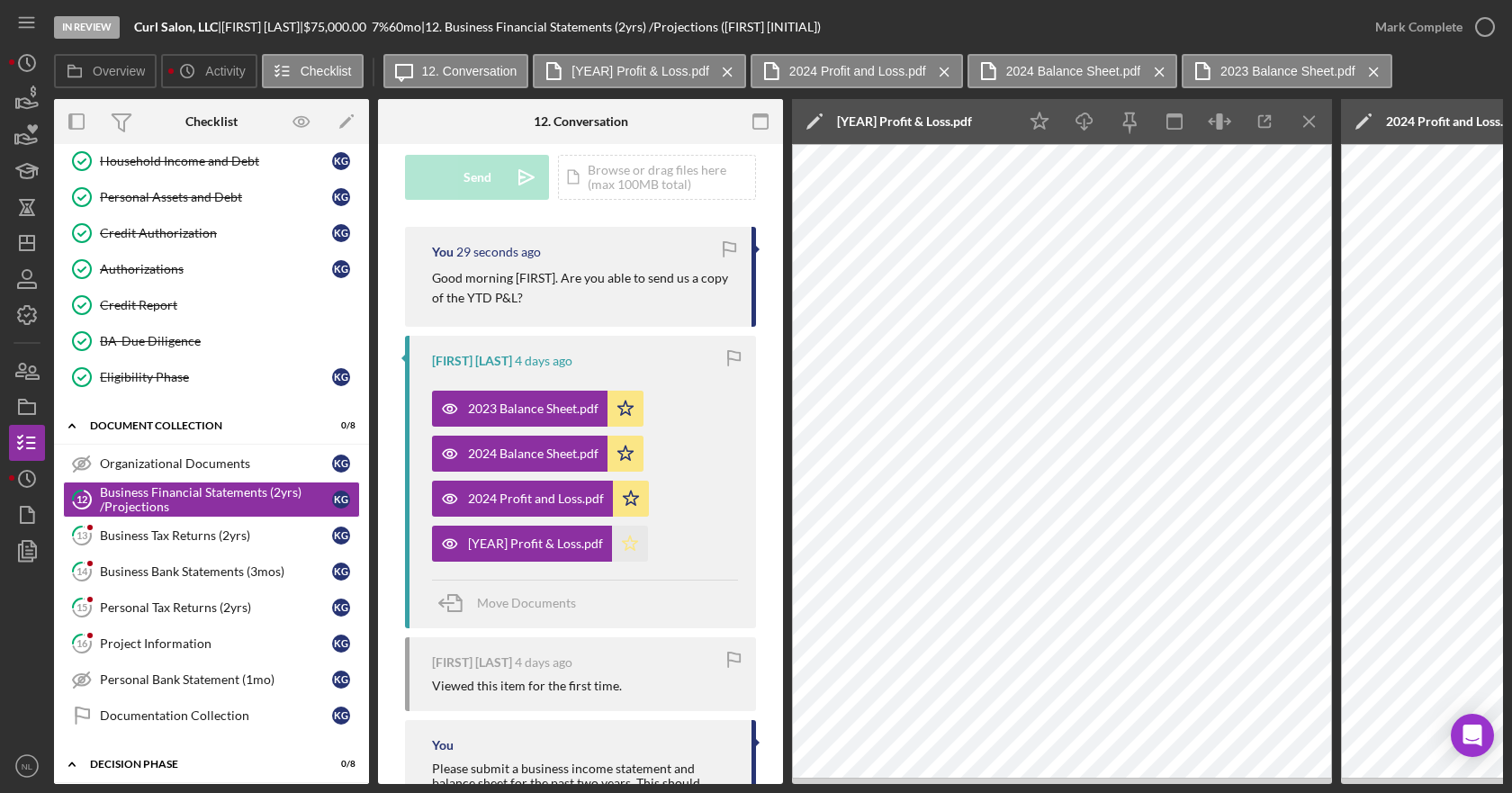 click on "Icon/Star" 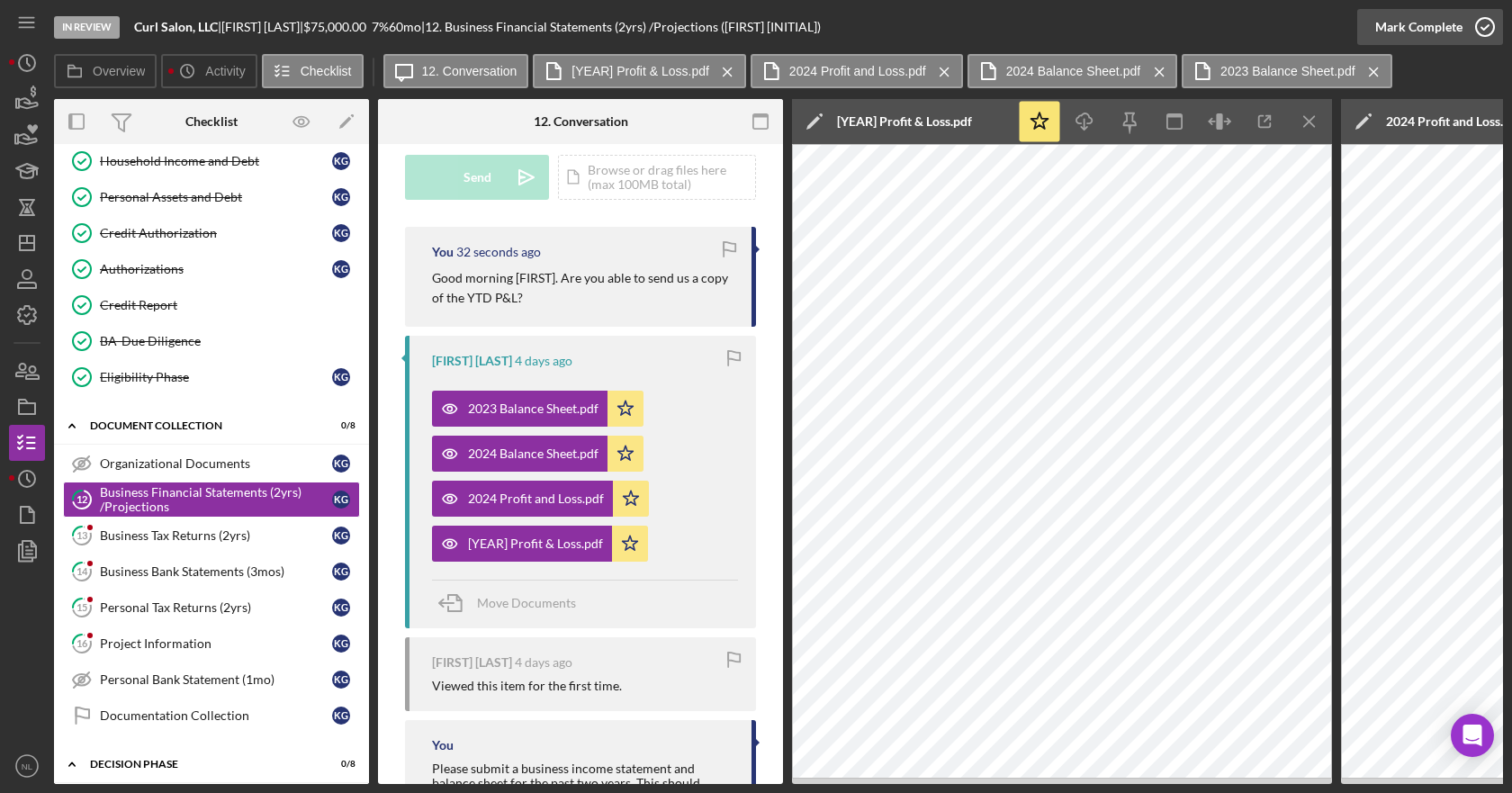 click 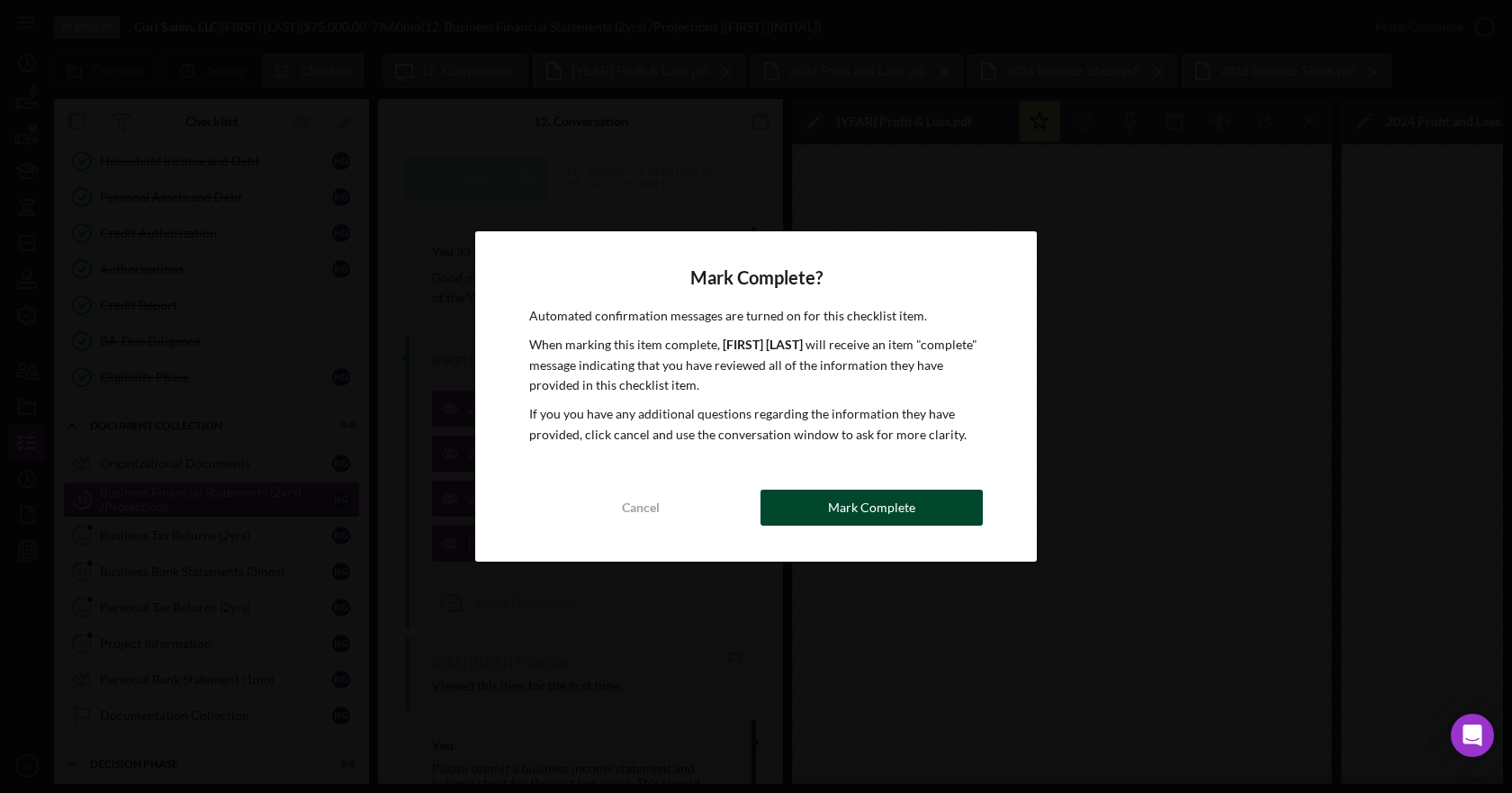 click on "Mark Complete" at bounding box center (871, 508) 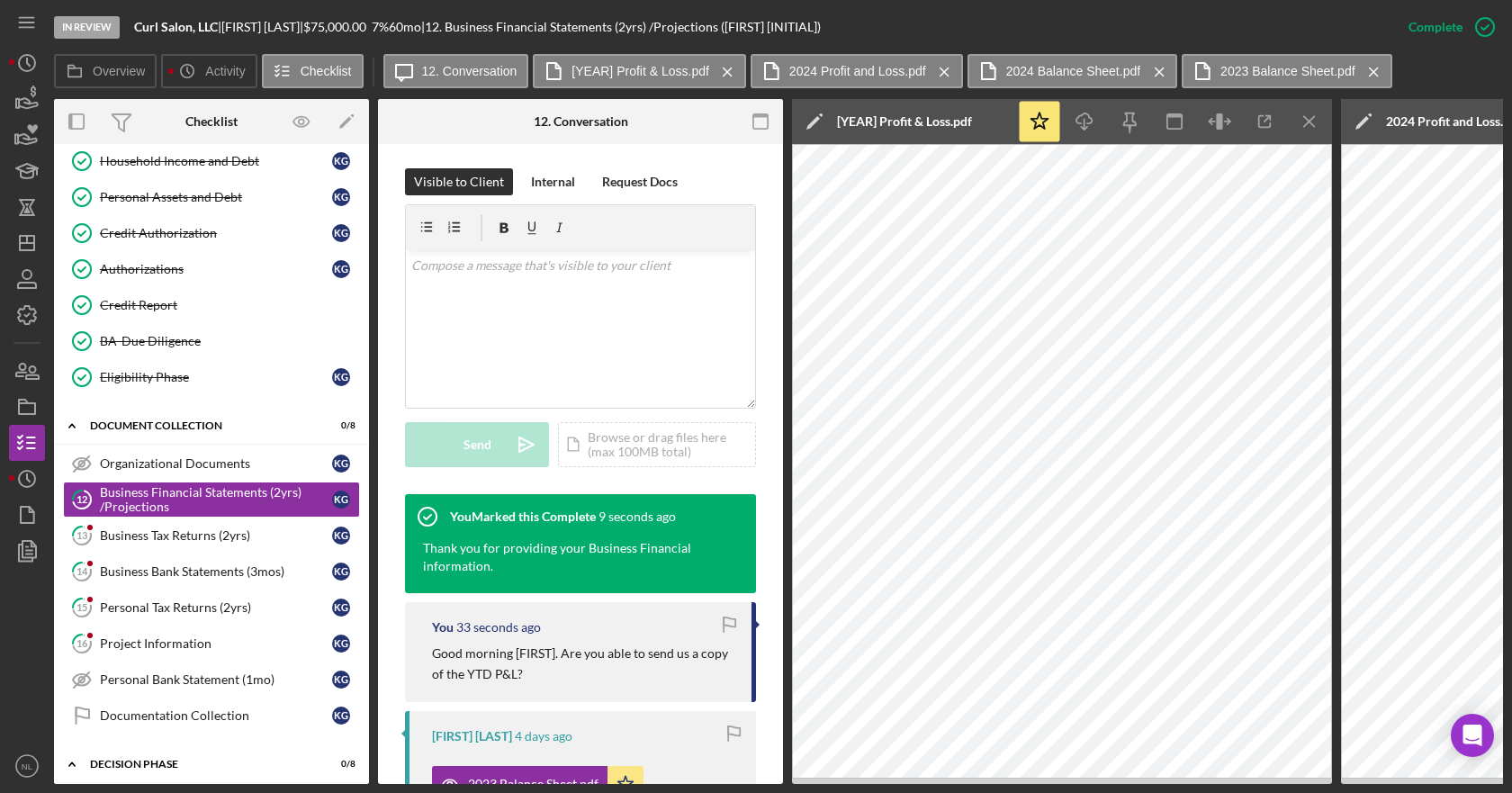 scroll, scrollTop: 537, scrollLeft: 0, axis: vertical 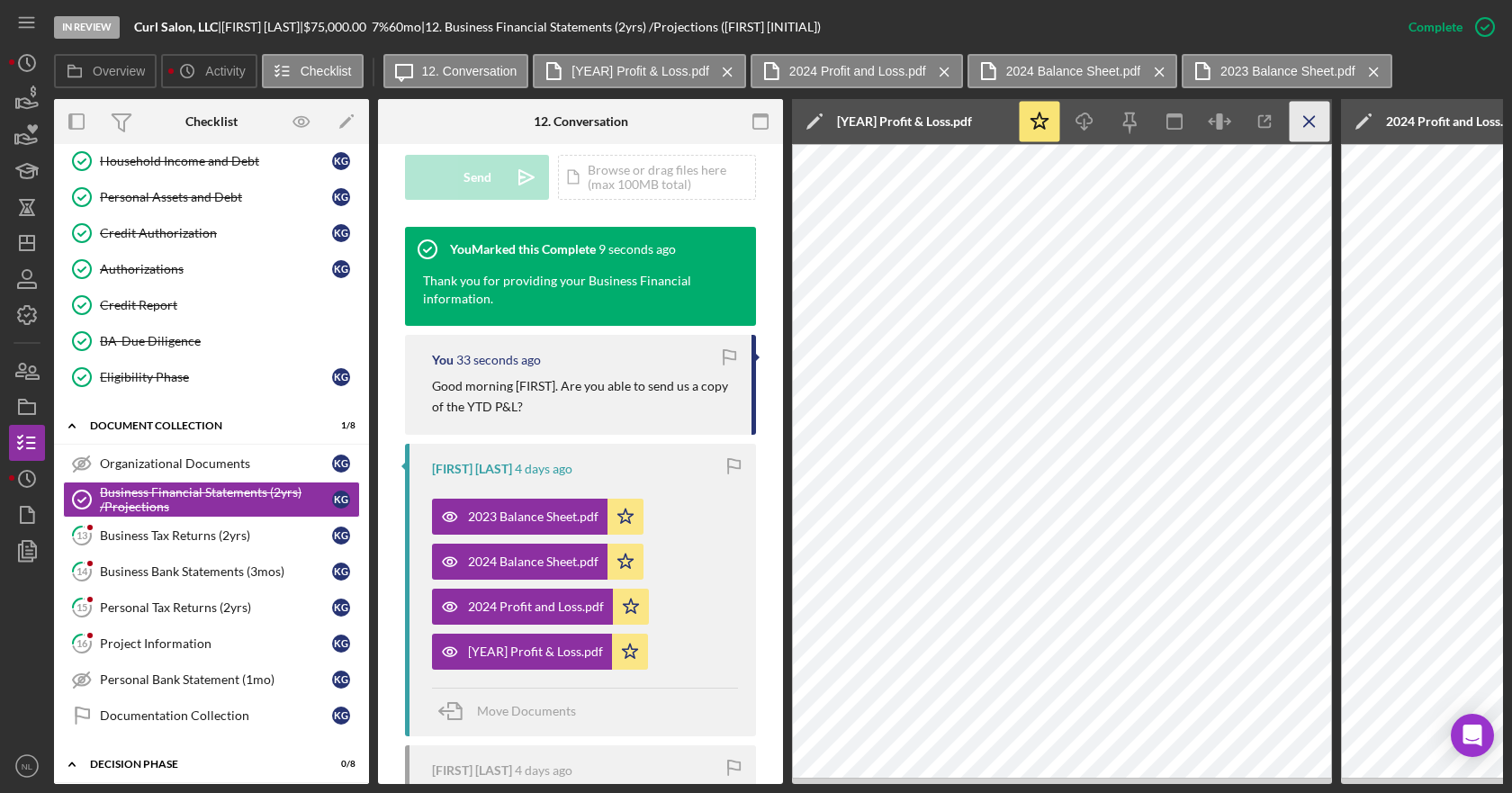 click on "Icon/Menu Close" 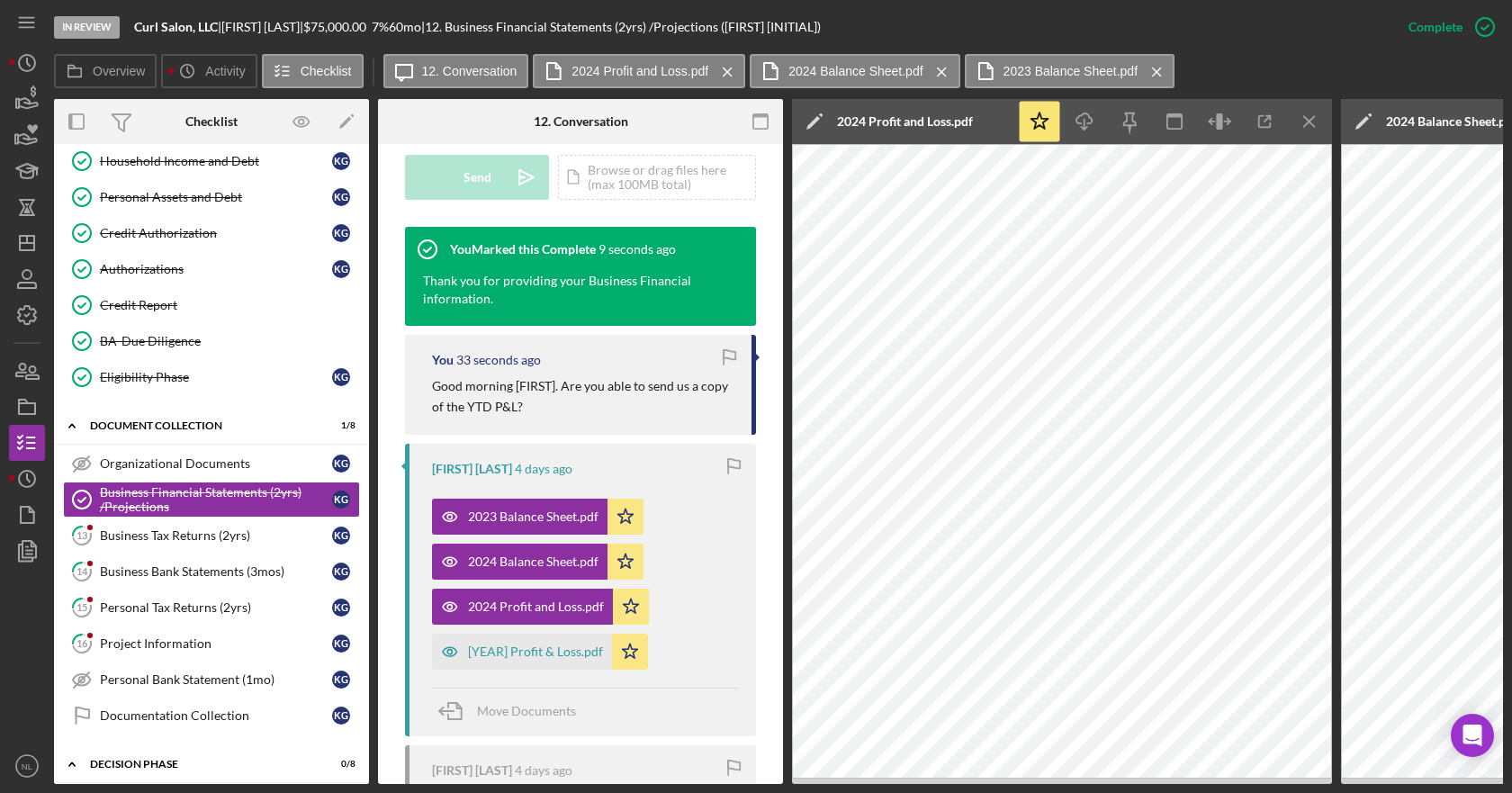 click on "Icon/Menu Close" 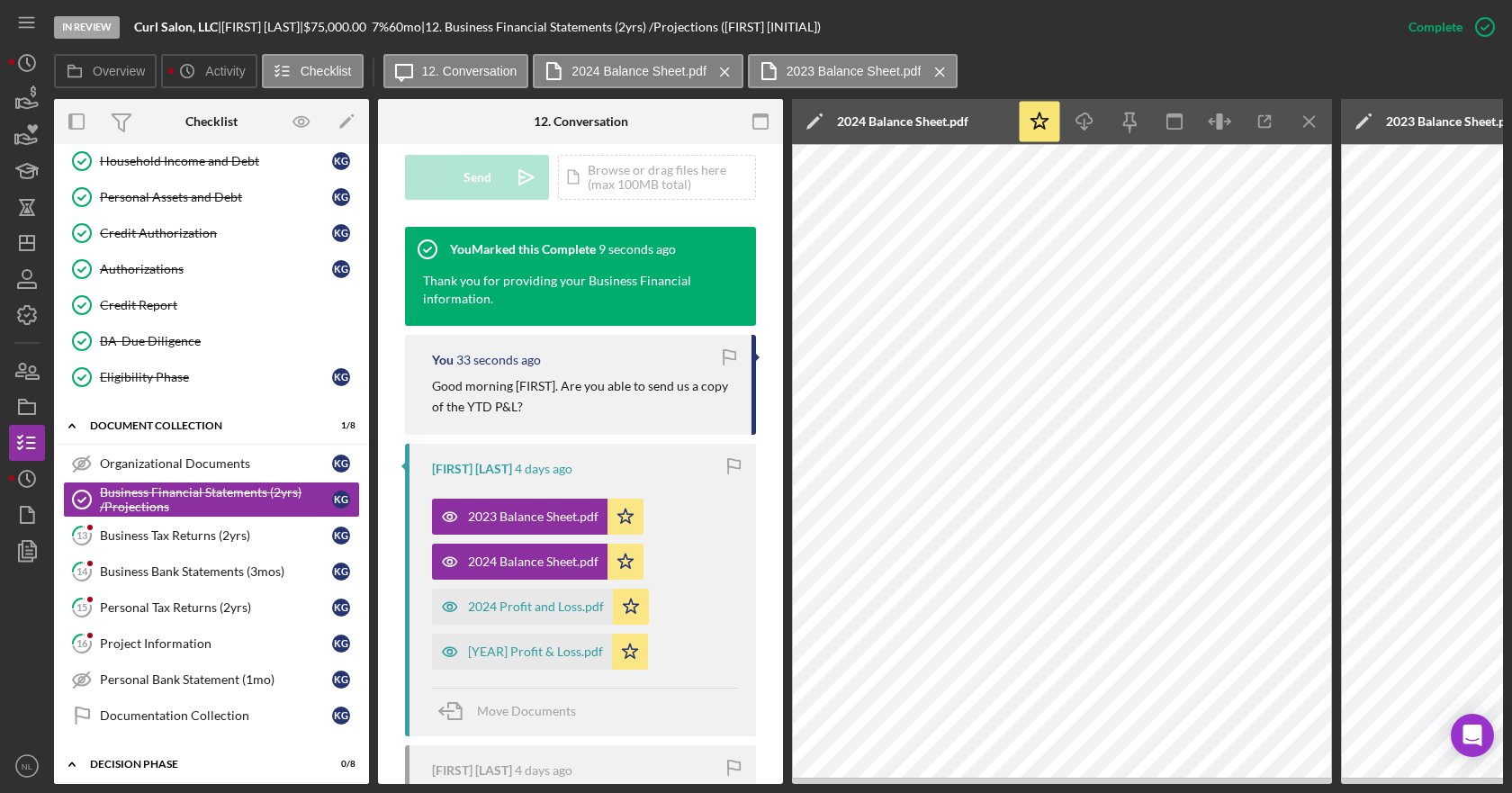 click on "Icon/Menu Close" 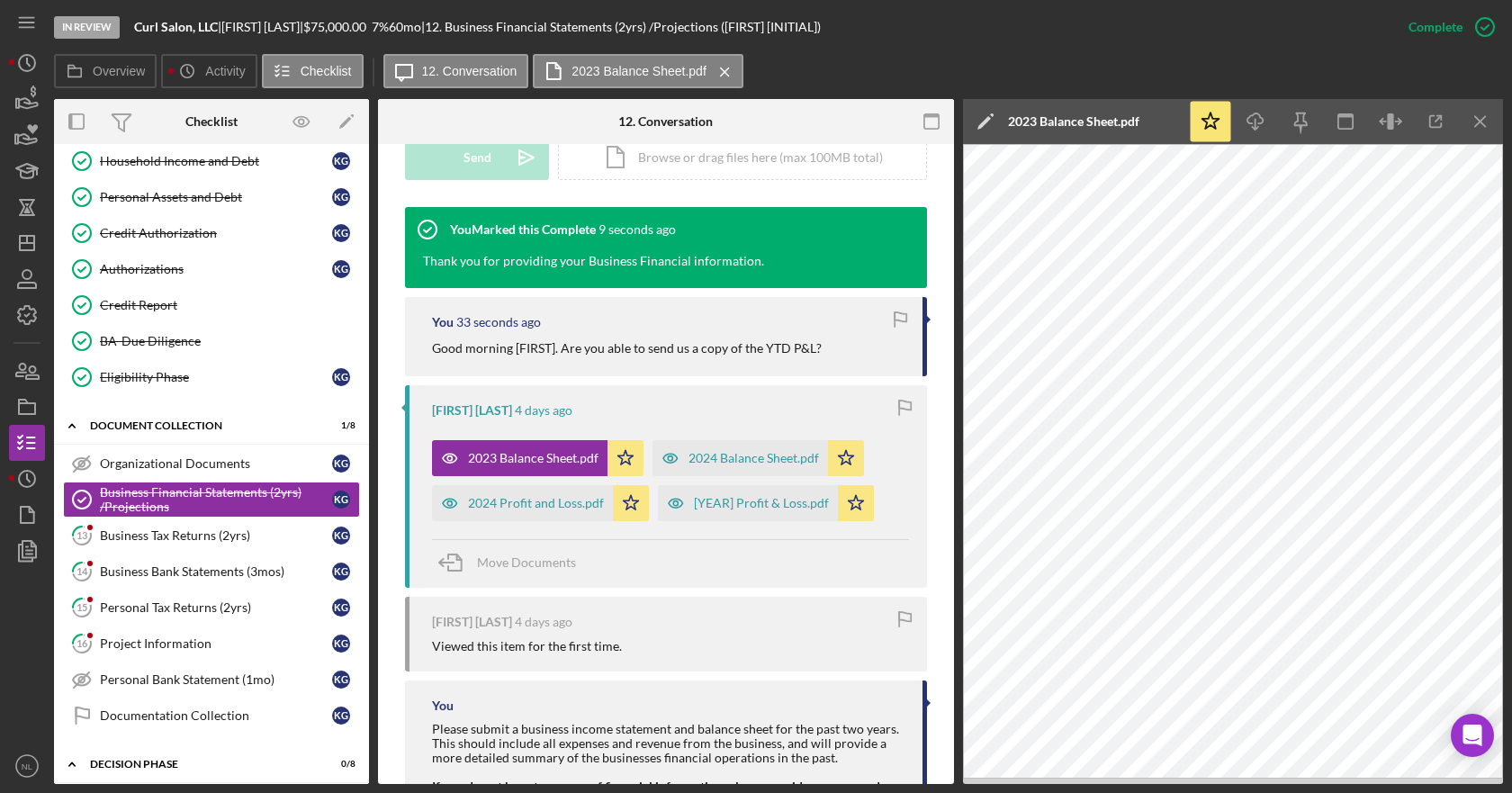 scroll, scrollTop: 518, scrollLeft: 0, axis: vertical 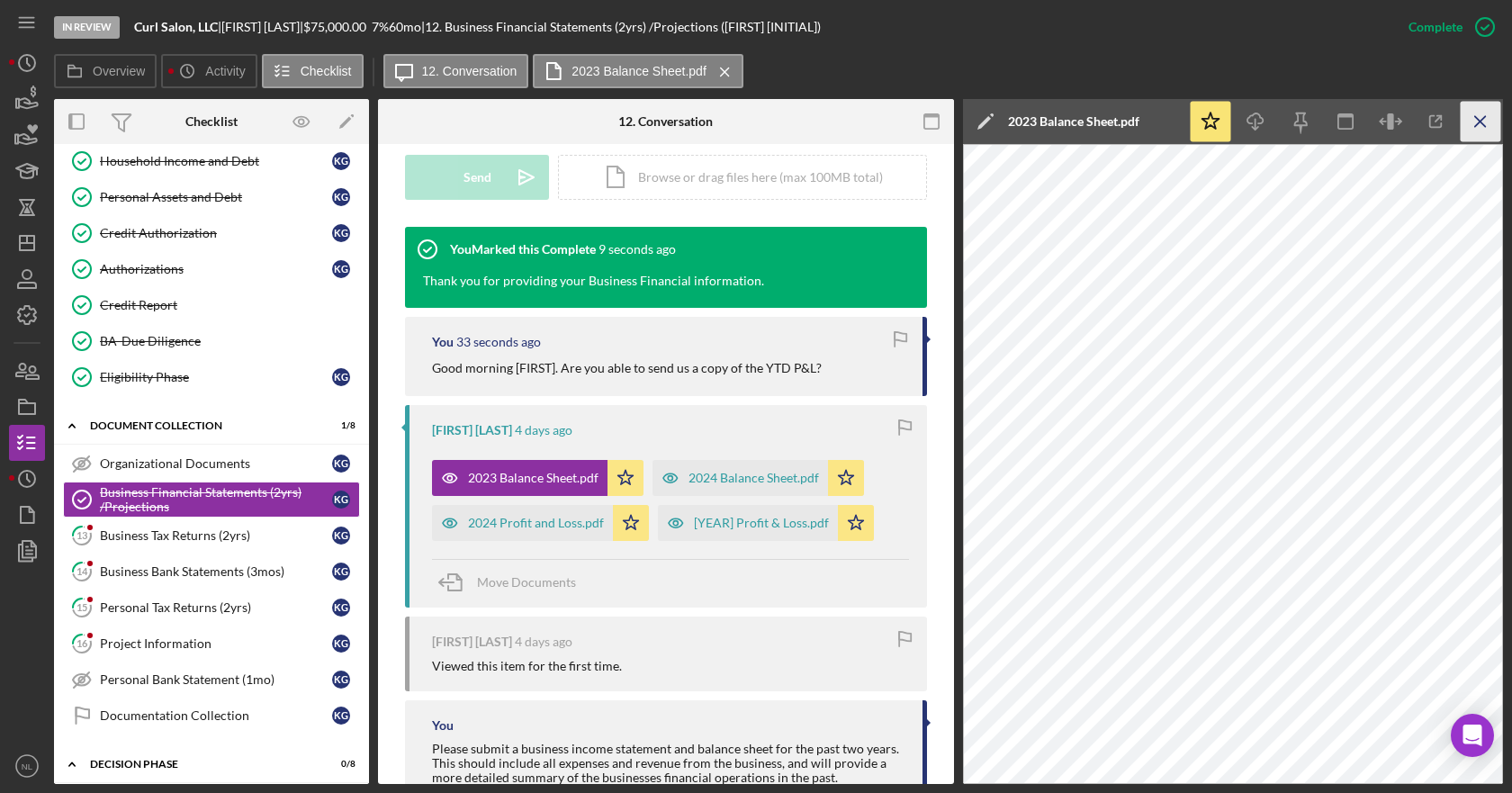click on "Icon/Menu Close" 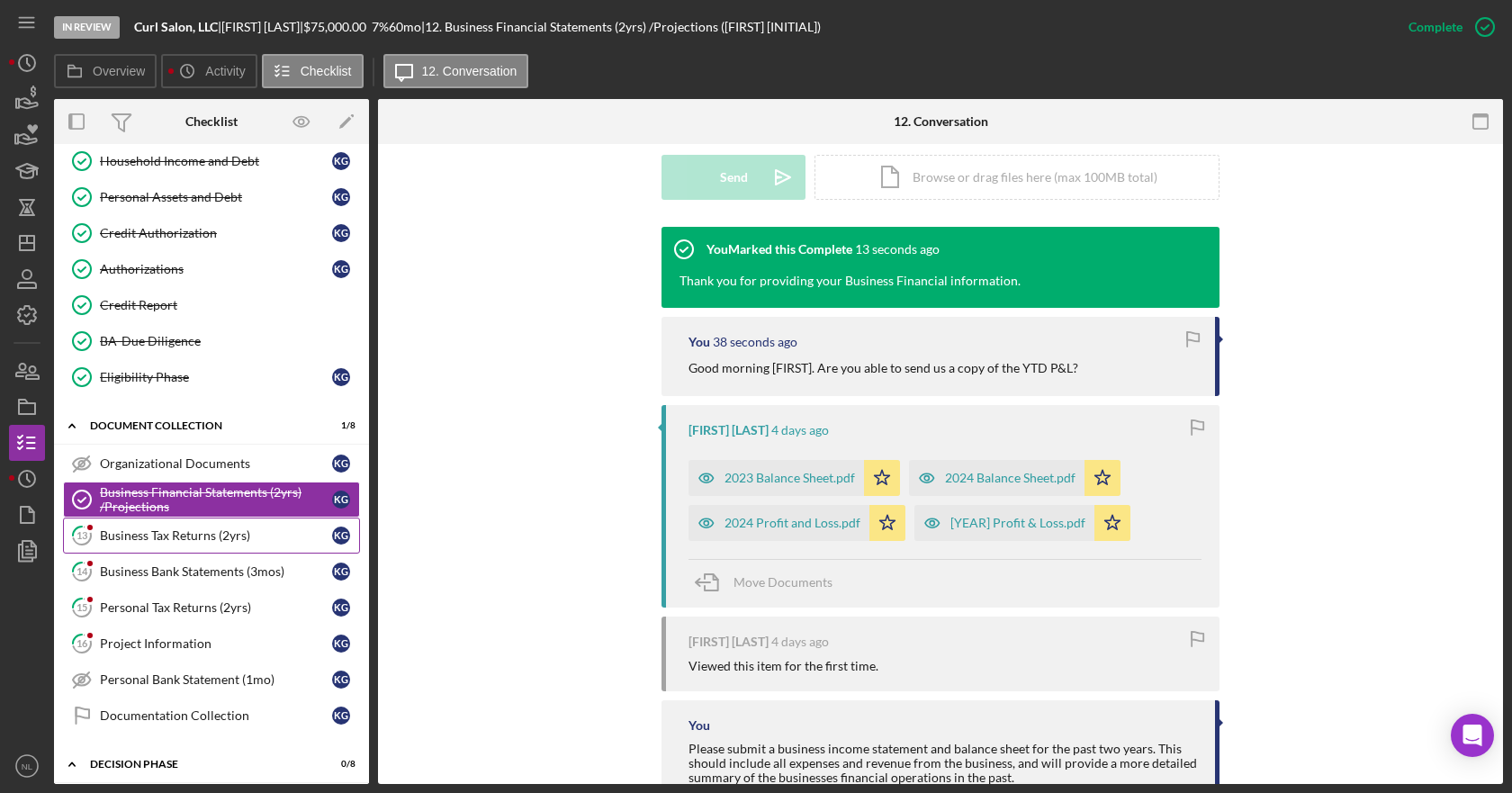 click on "Business Tax Returns (2yrs)" at bounding box center [216, 536] 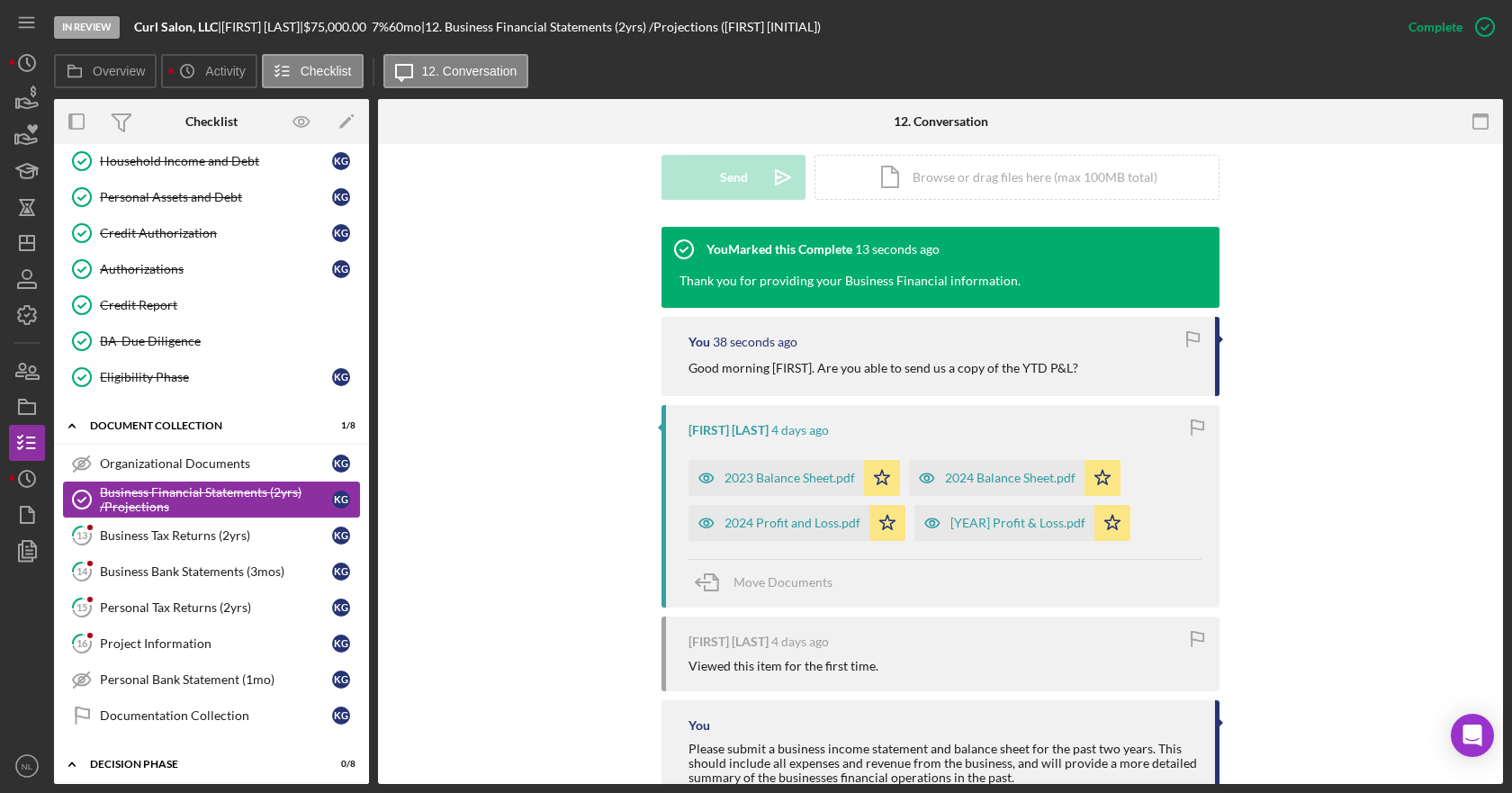 scroll, scrollTop: 0, scrollLeft: 0, axis: both 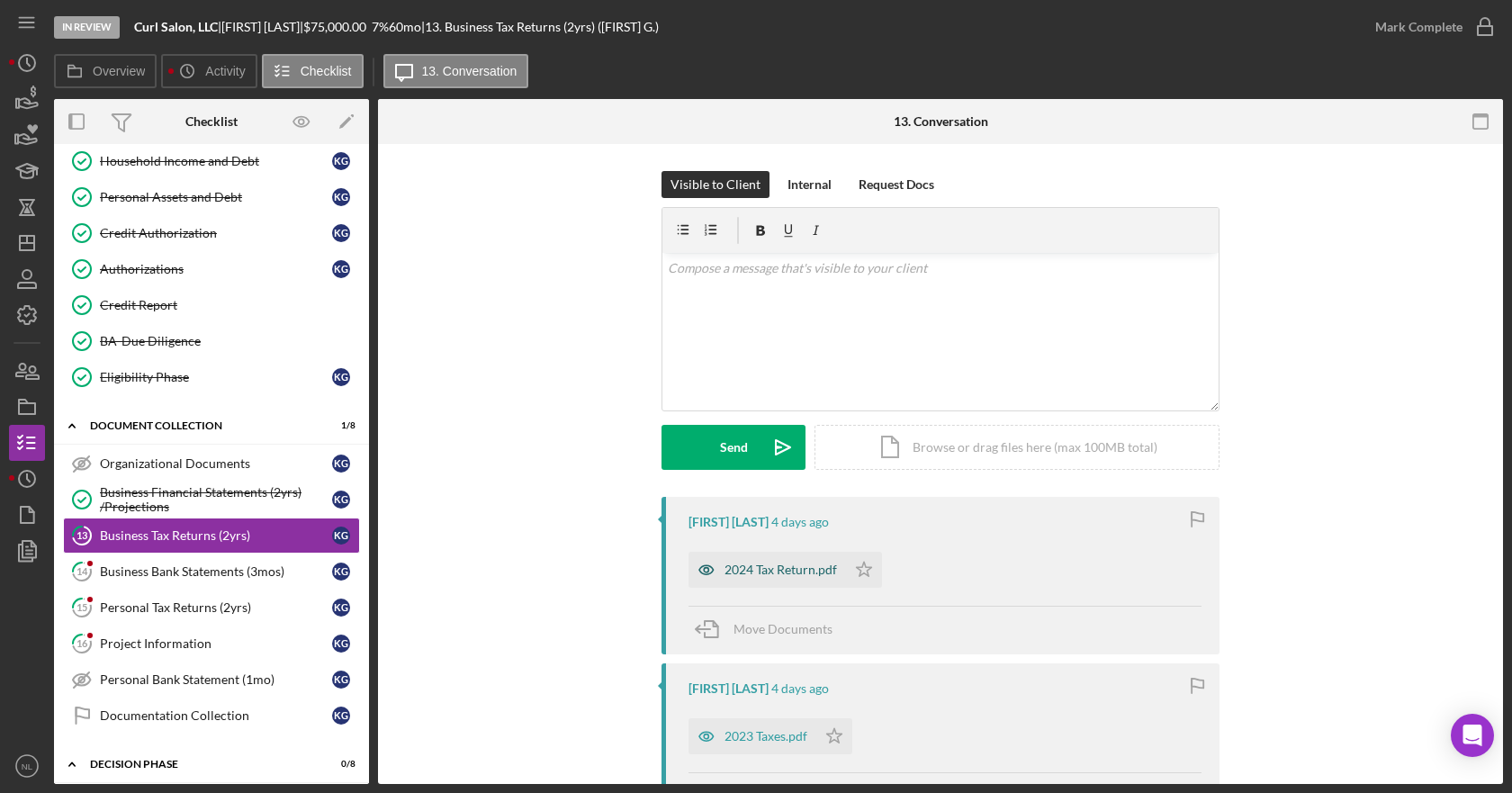 click on "2024 Tax Return.pdf" at bounding box center [780, 570] 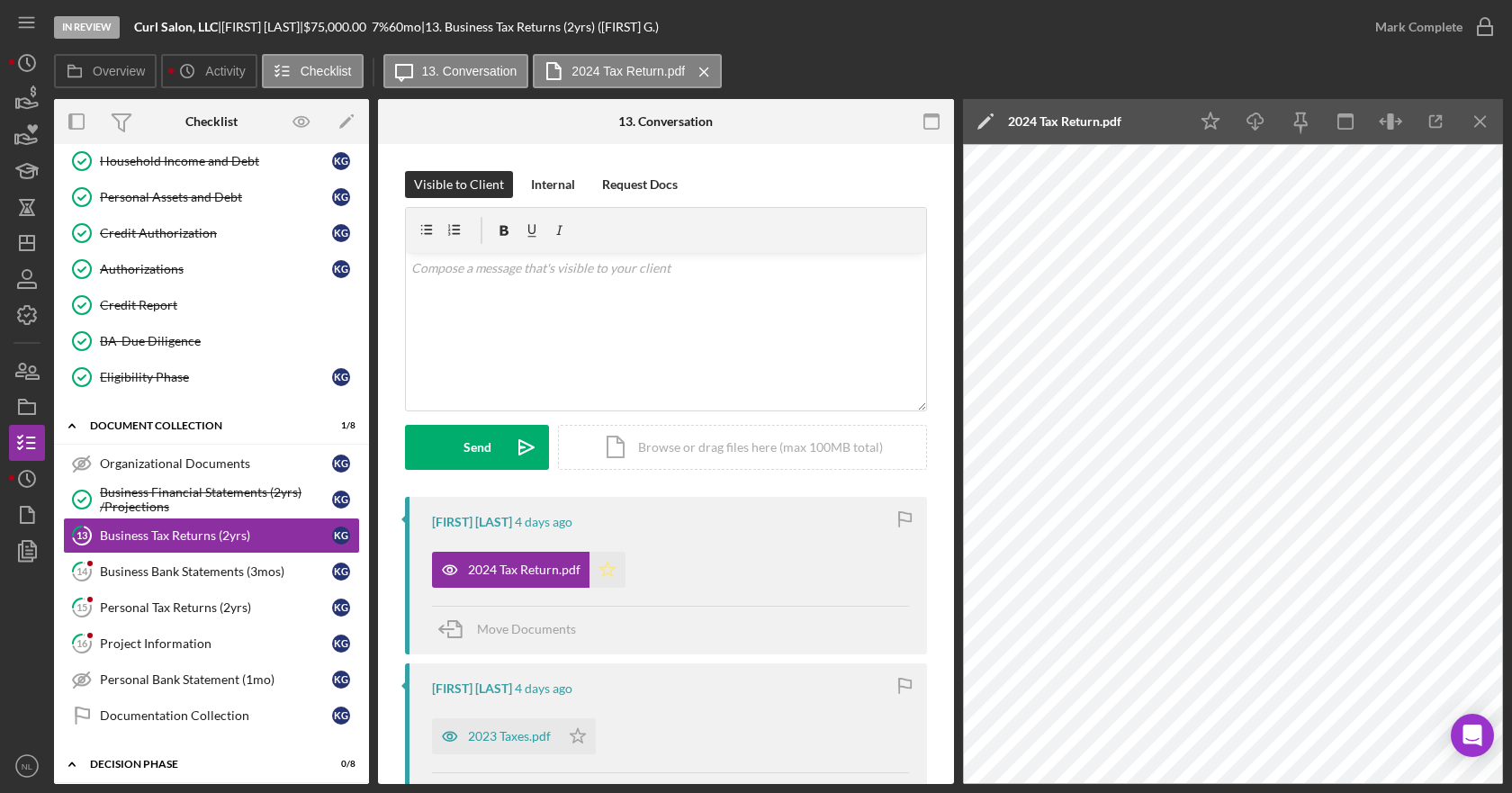 click on "Icon/Star" 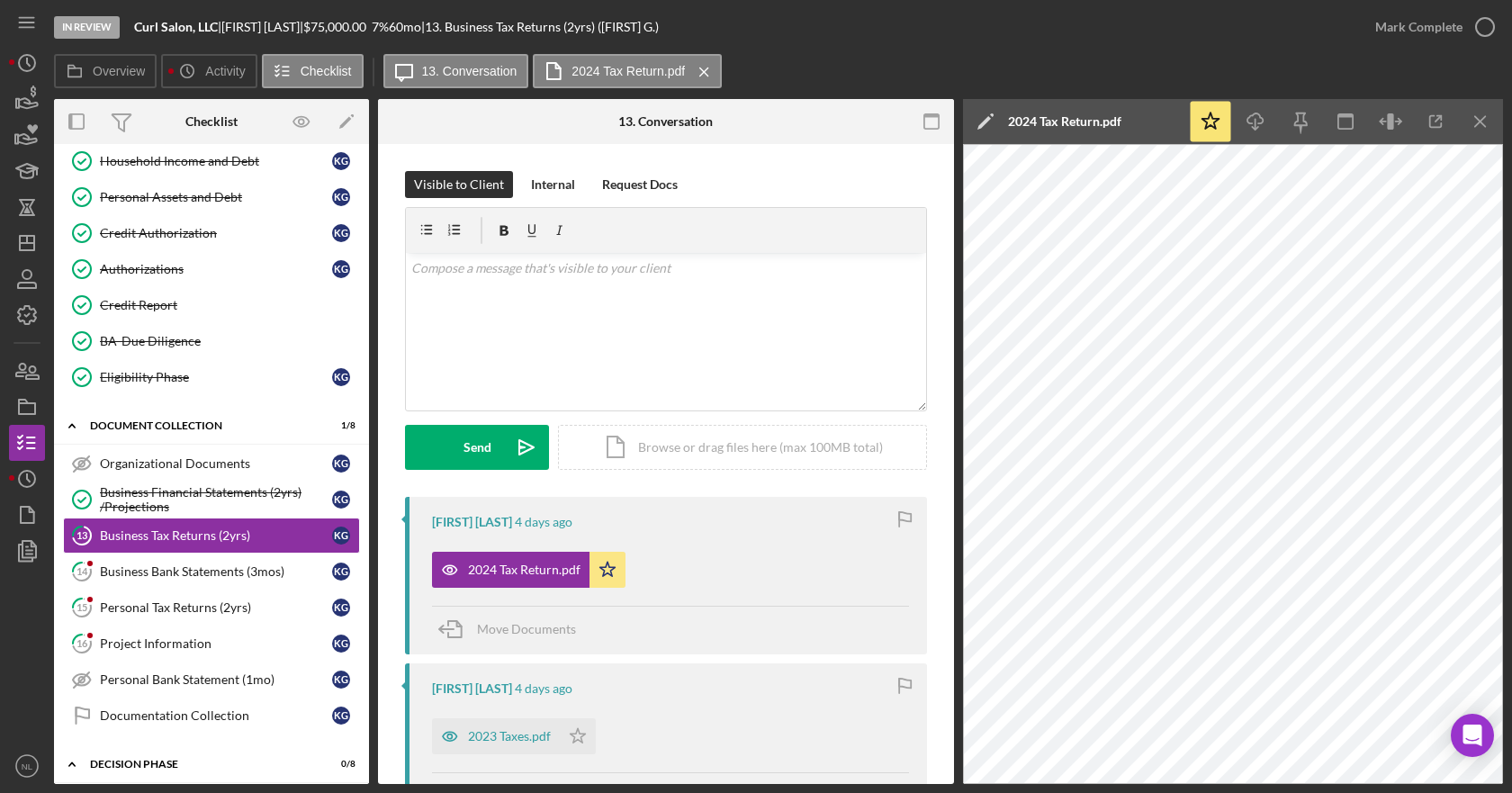 drag, startPoint x: 580, startPoint y: 738, endPoint x: 598, endPoint y: 692, distance: 49.396356 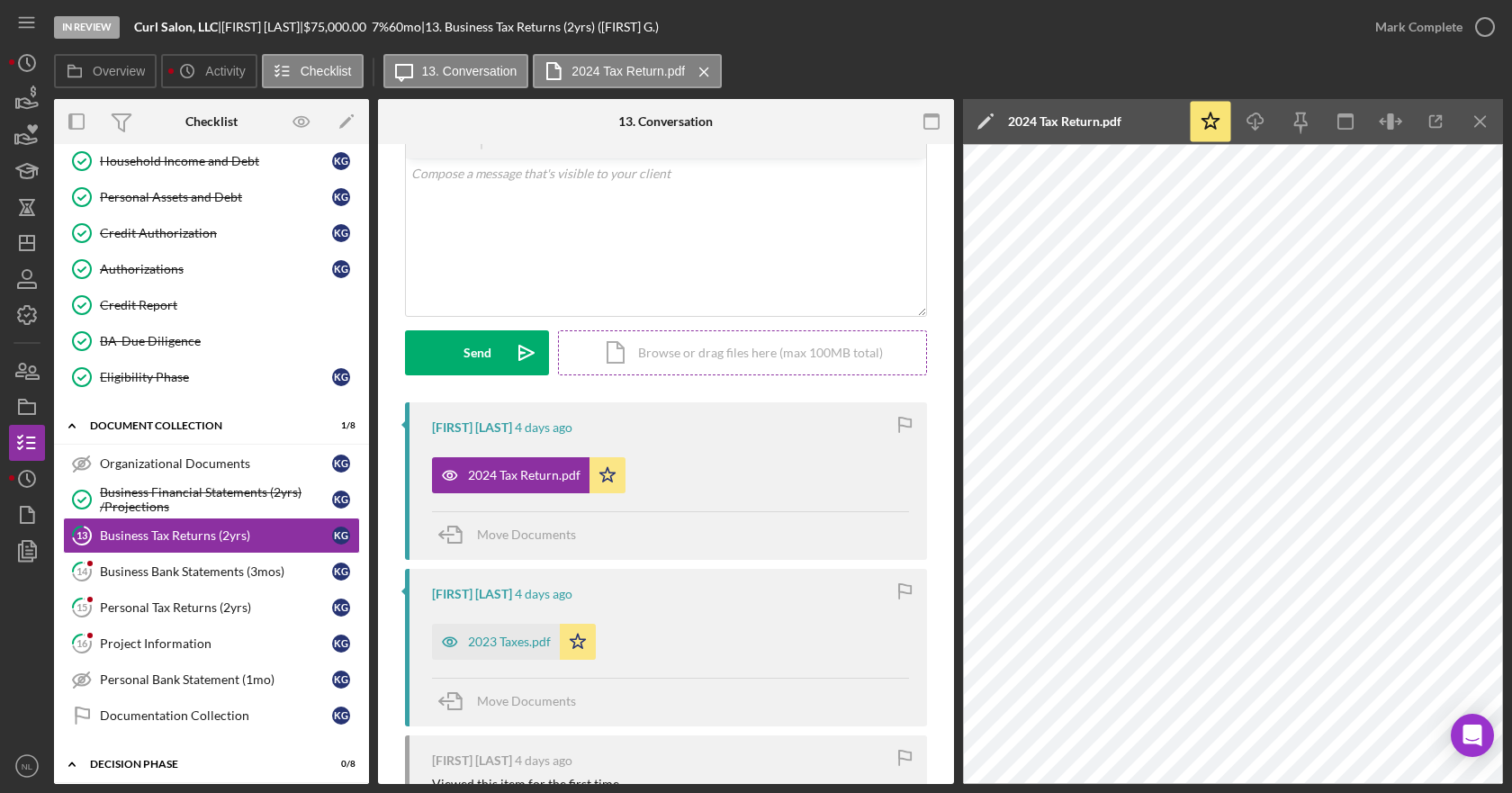 scroll, scrollTop: 0, scrollLeft: 0, axis: both 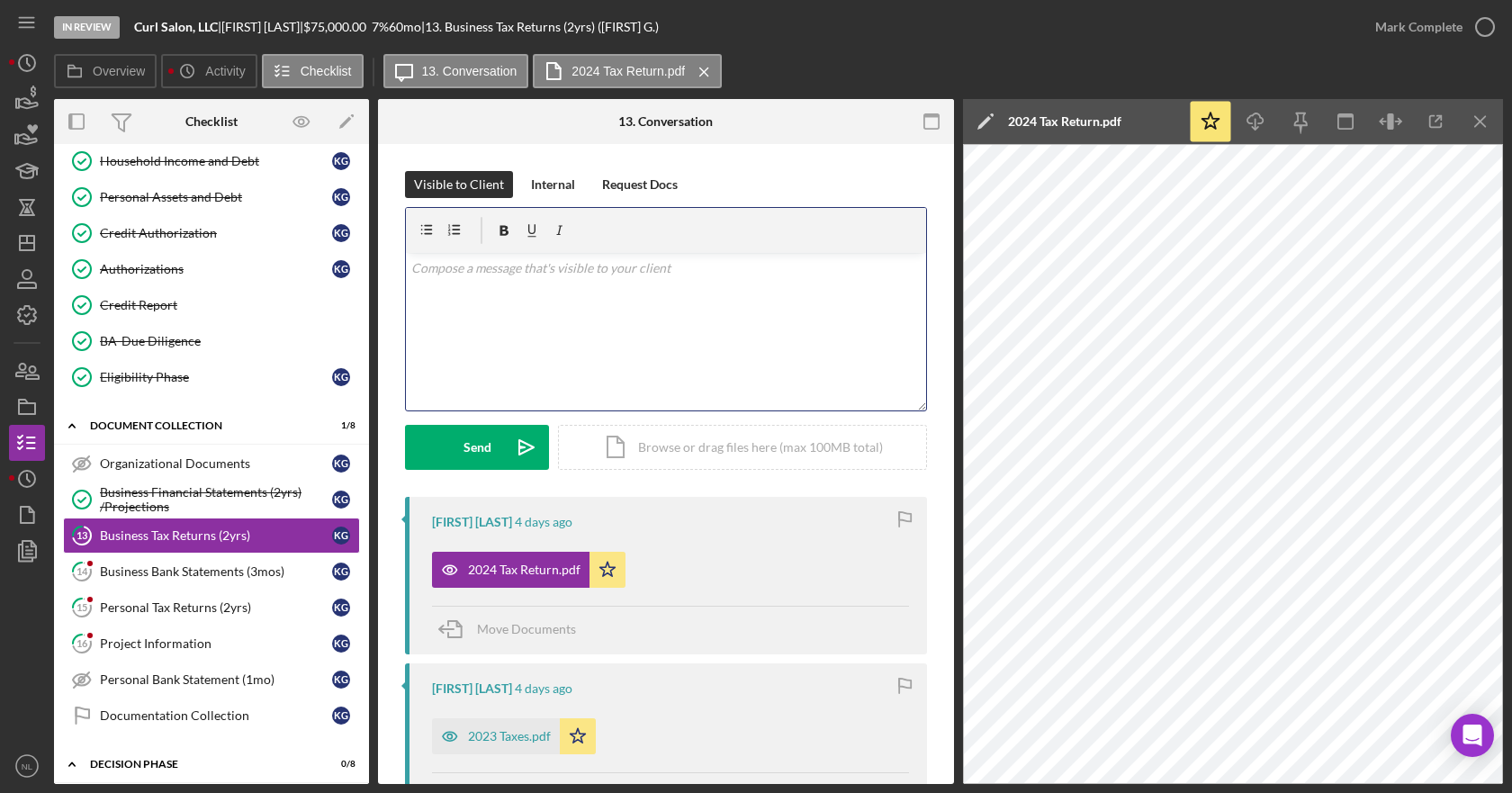 click on "v Color teal Color pink Remove color Add row above Add row below Add column before Add column after Merge cells Split cells Remove column Remove row Remove table" at bounding box center (666, 331) 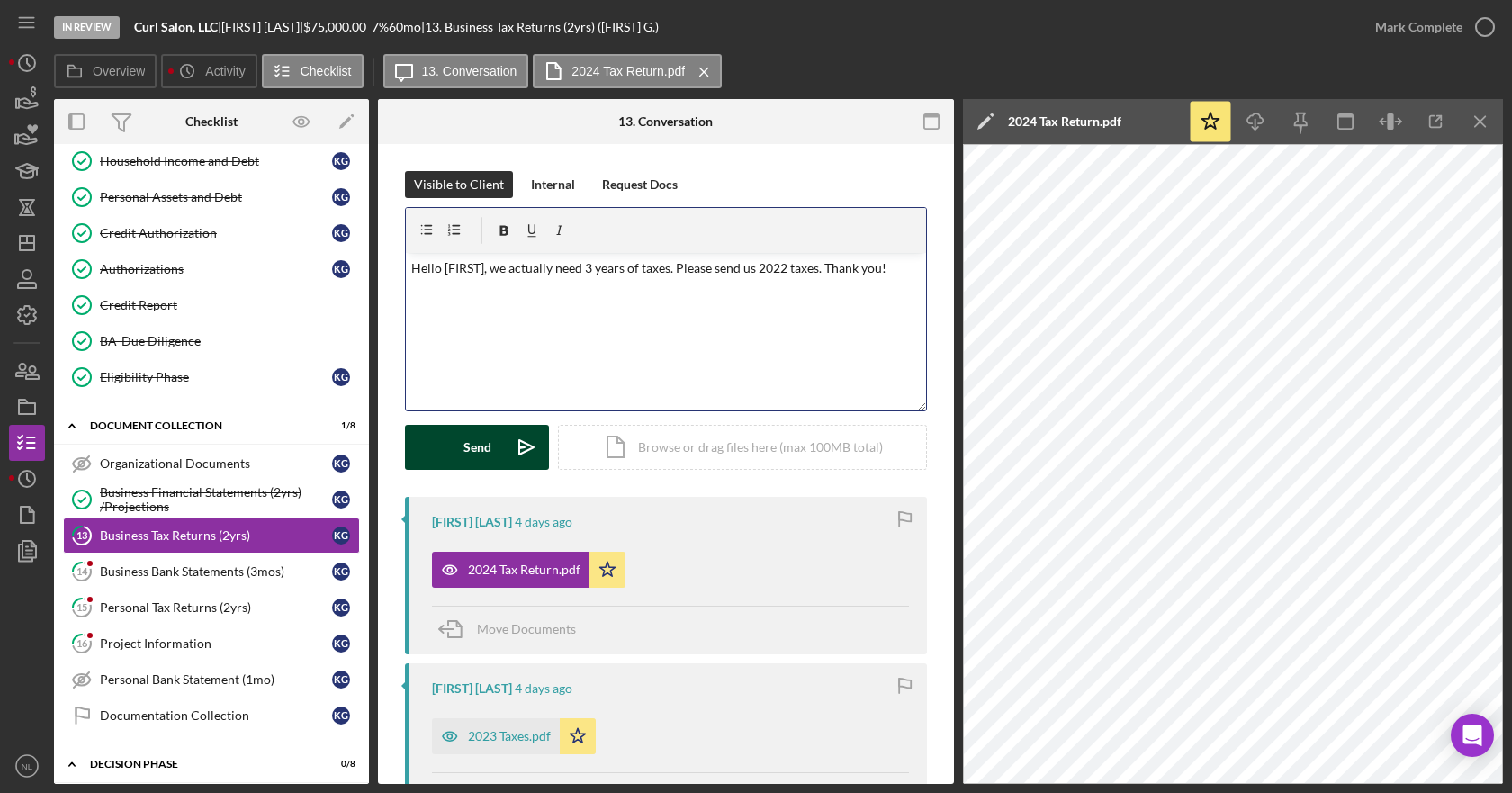 click on "Send Icon/icon-invite-send" at bounding box center [477, 447] 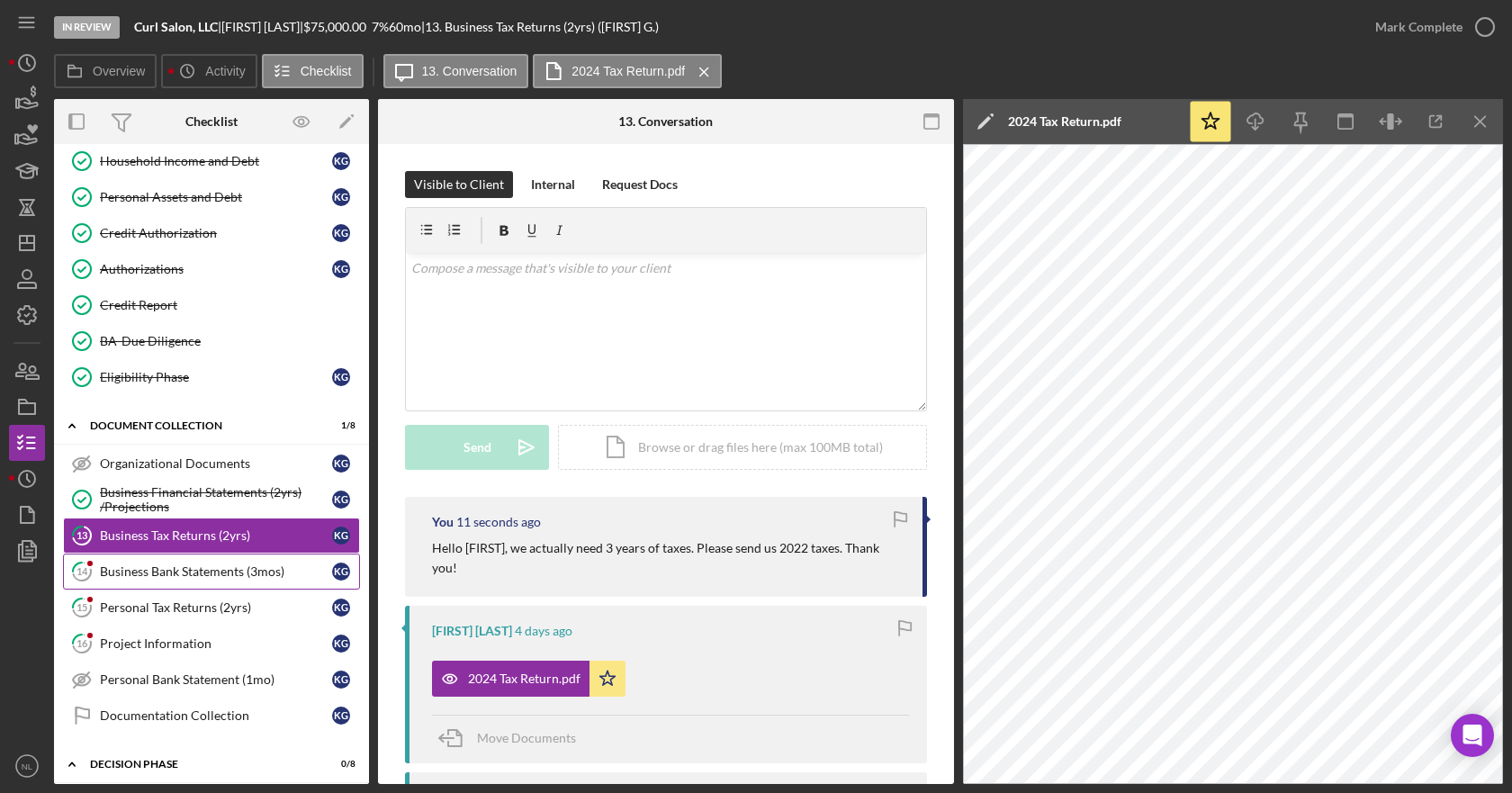 click on "Business Bank Statements (3mos)" at bounding box center [216, 572] 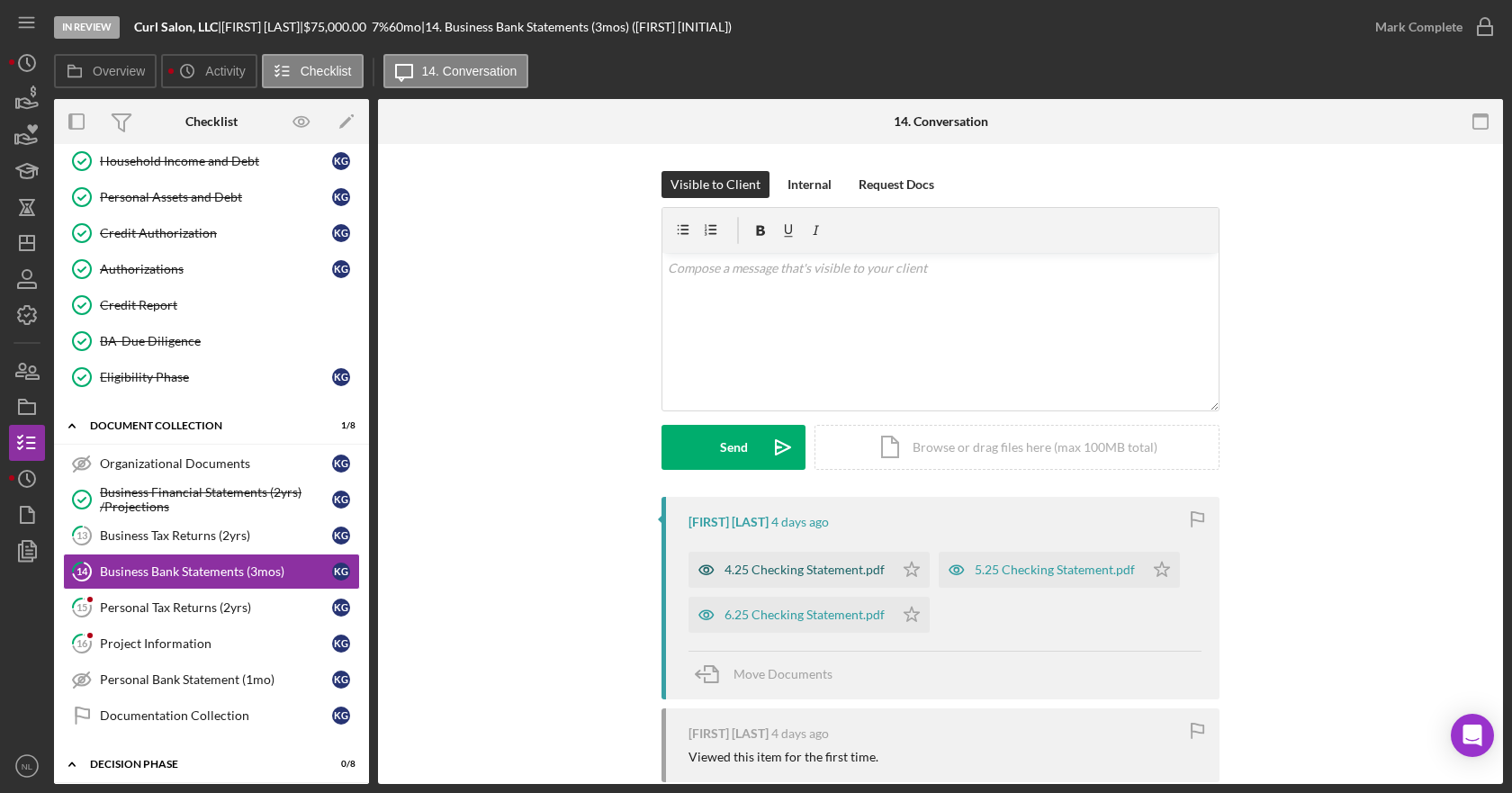 click on "4.25 Checking Statement.pdf" at bounding box center [805, 570] 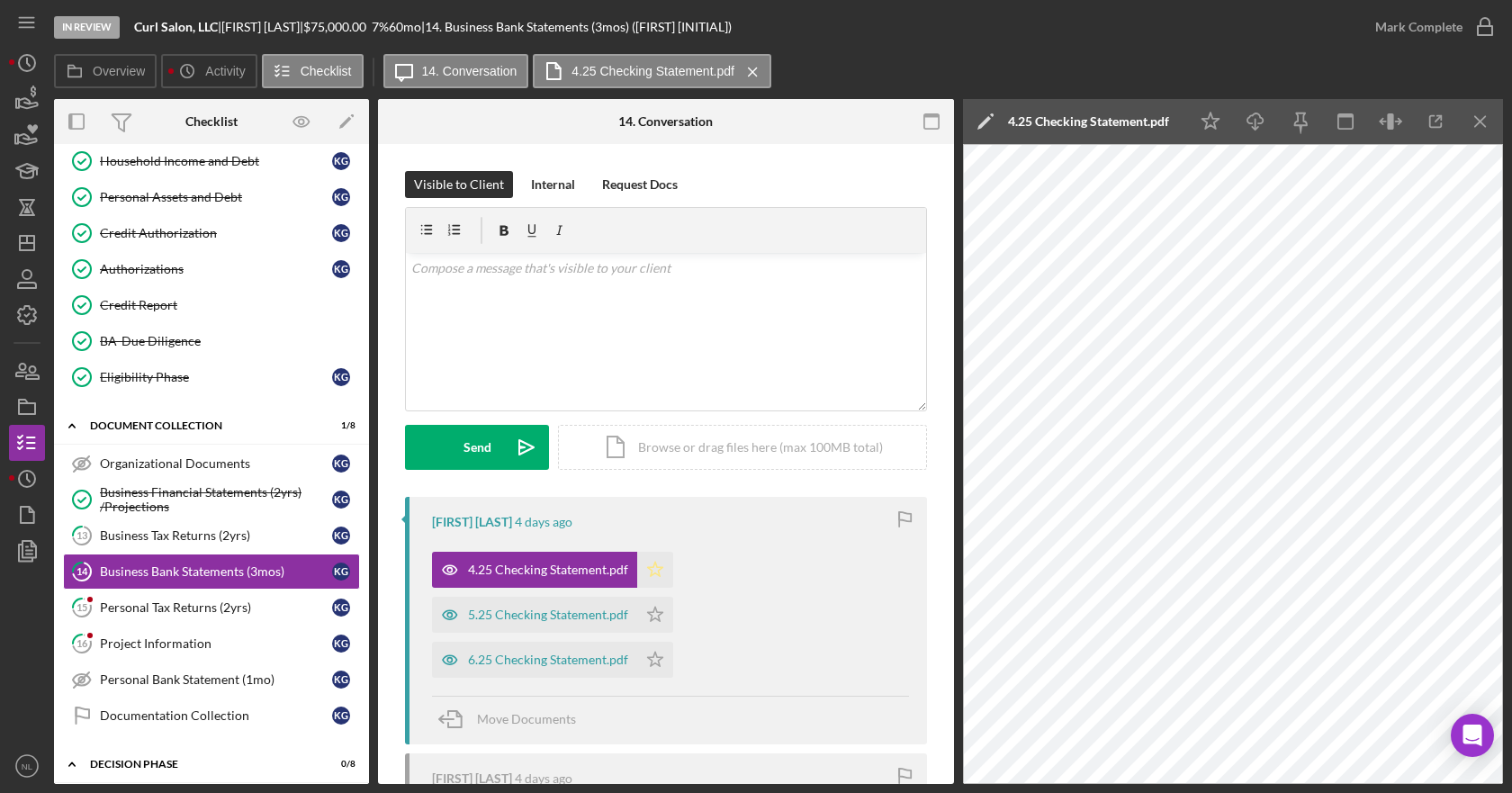 click 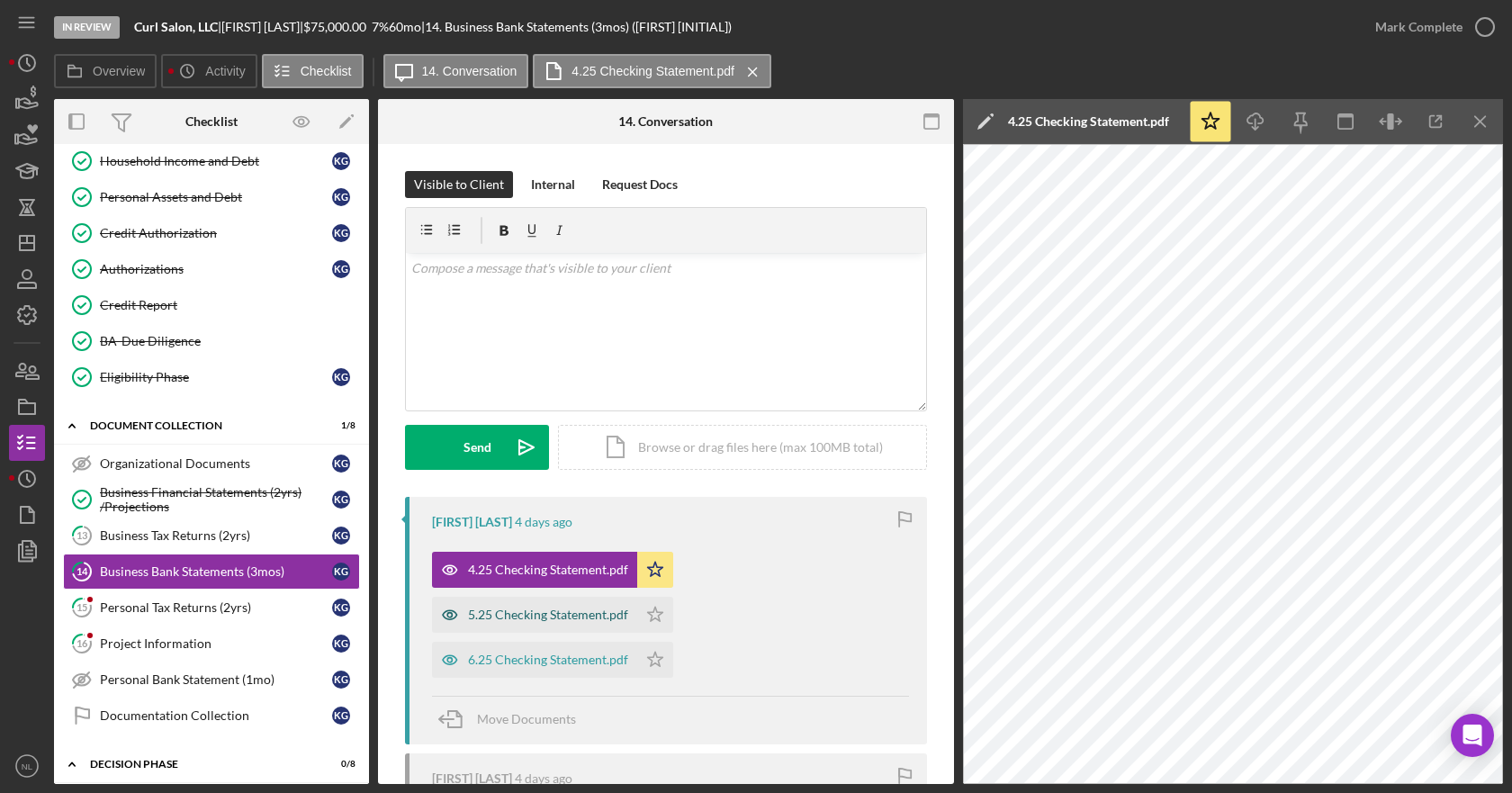 click on "5.25 Checking Statement.pdf" at bounding box center (548, 615) 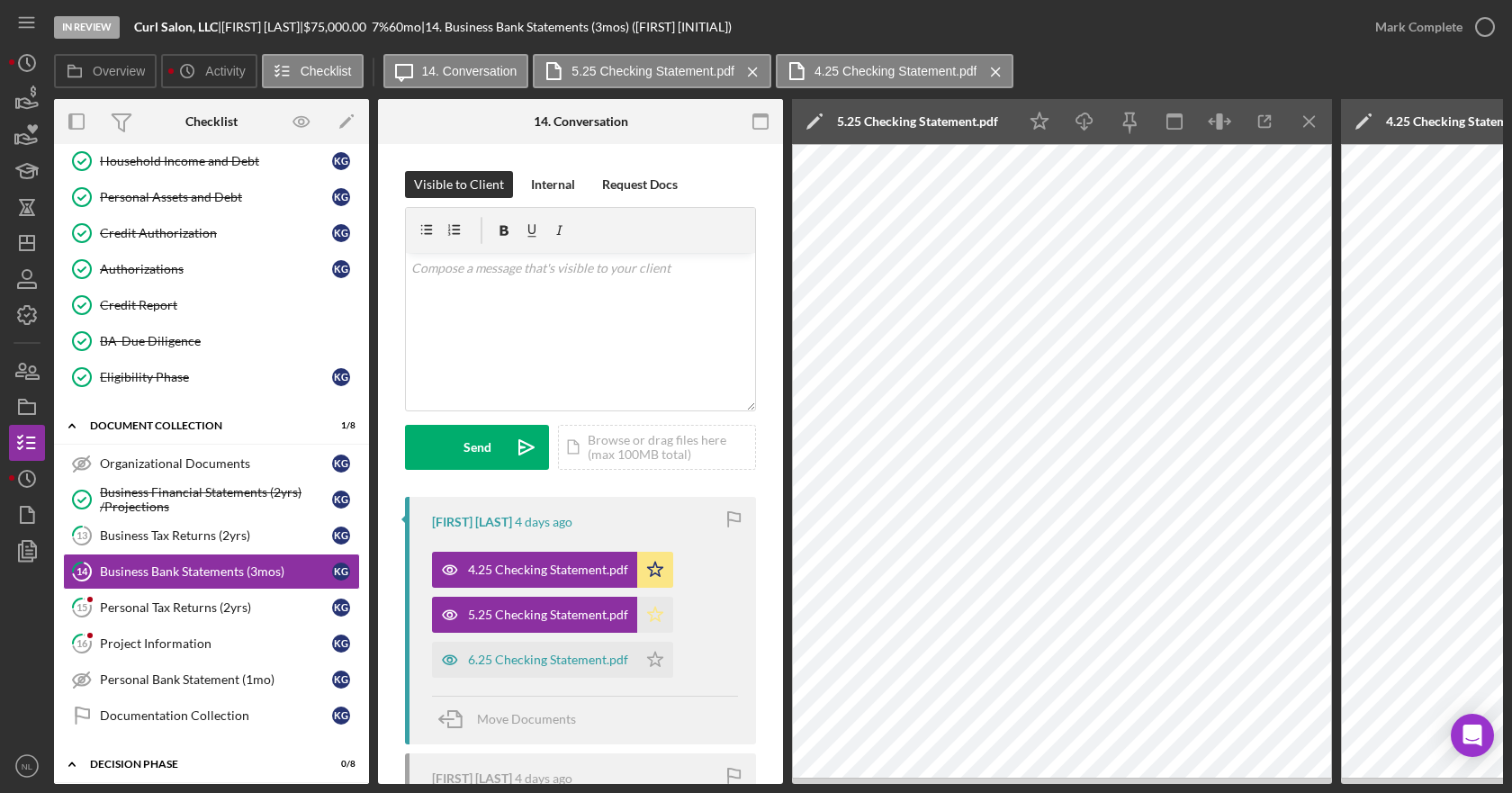 click 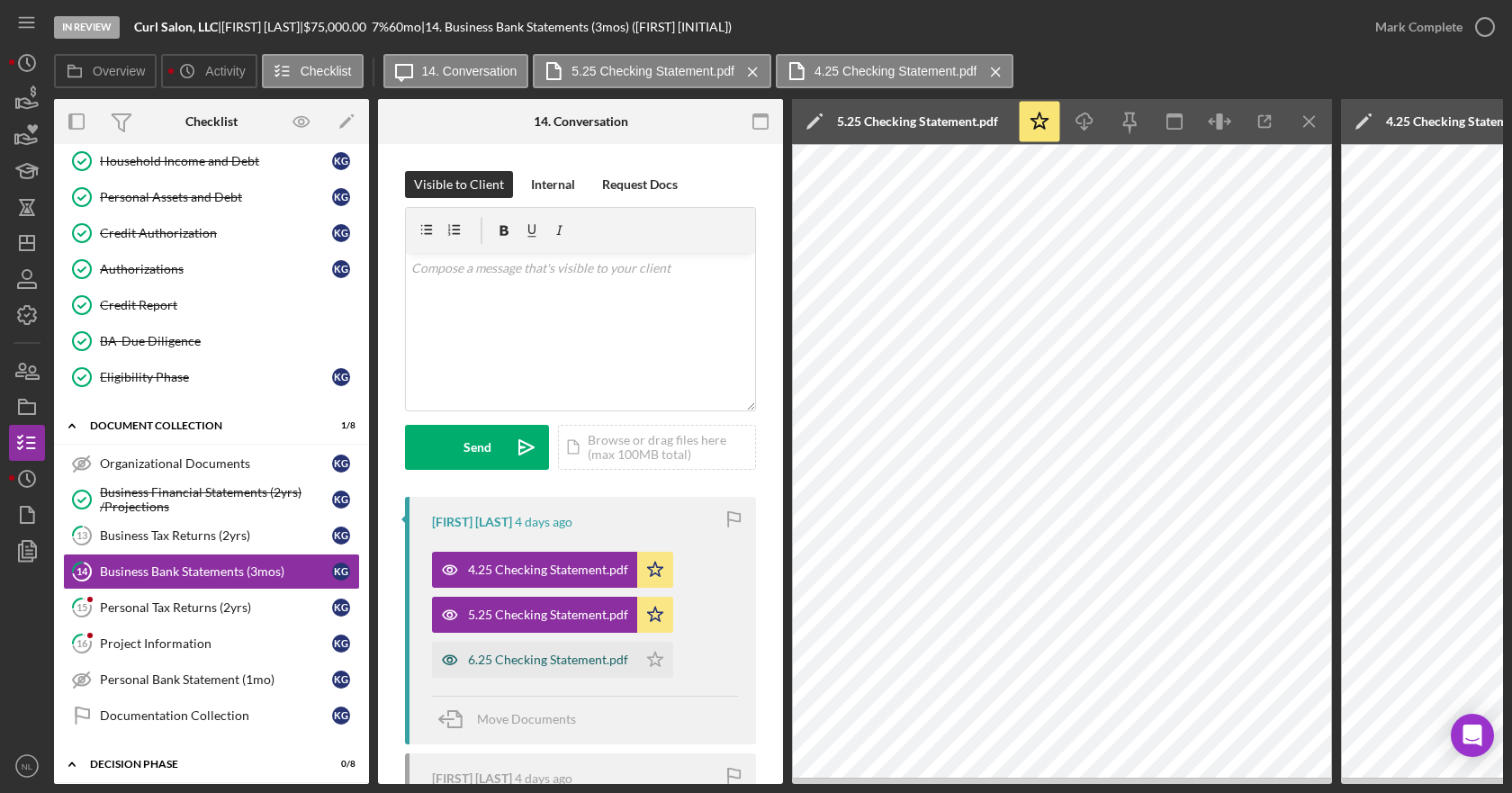 click on "6.25 Checking Statement.pdf" at bounding box center [548, 660] 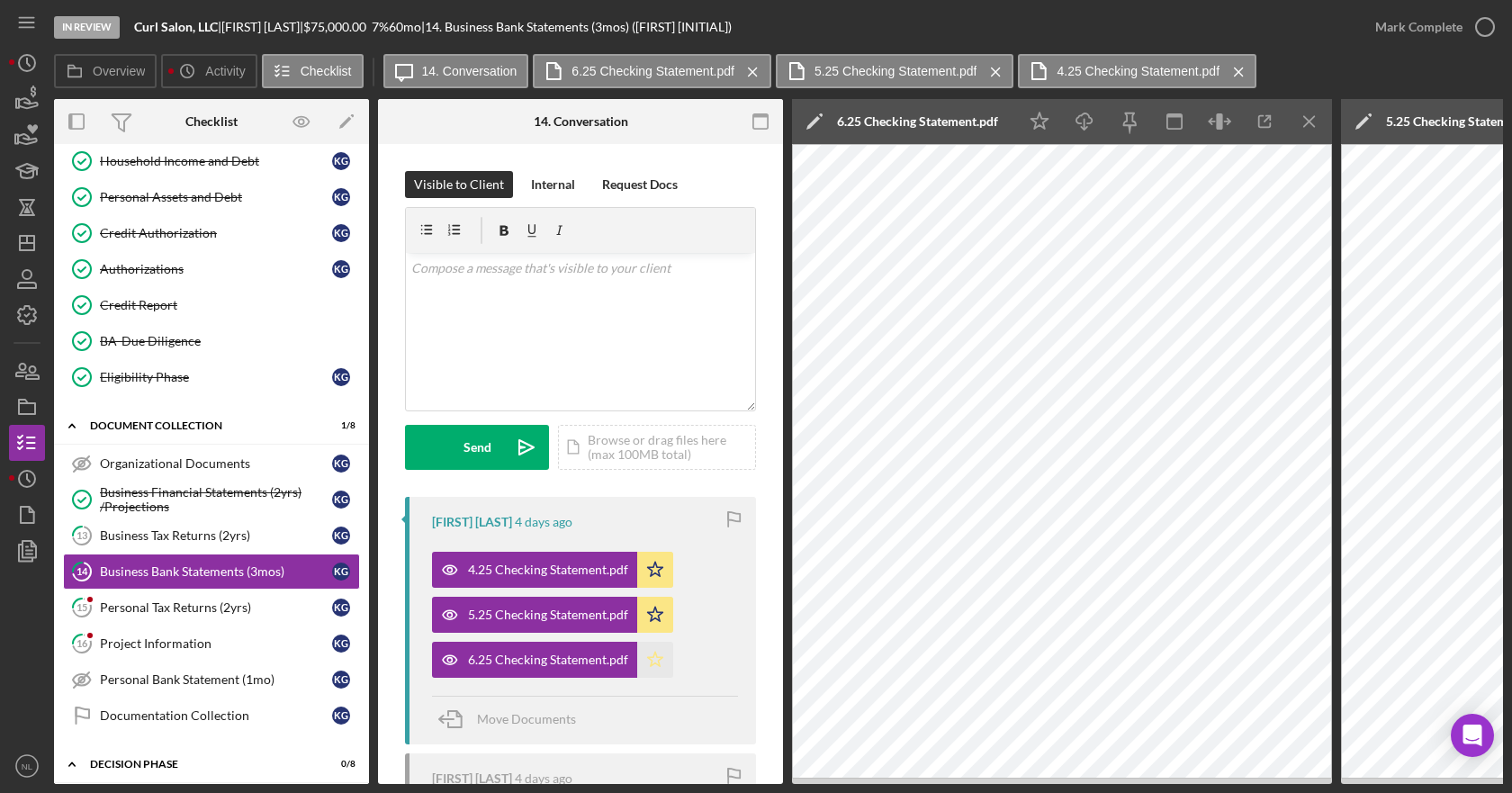 click on "Icon/Star" 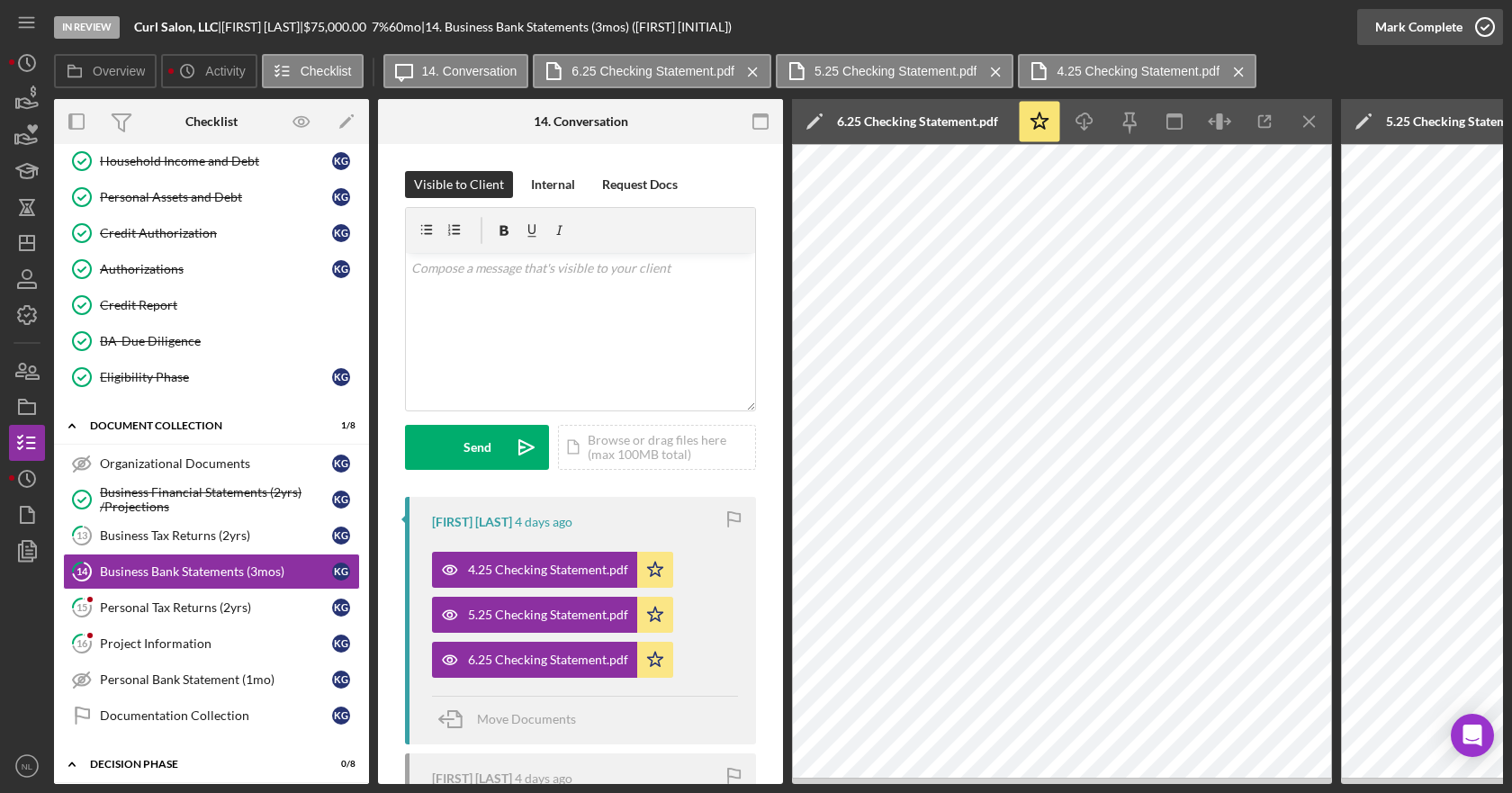 click 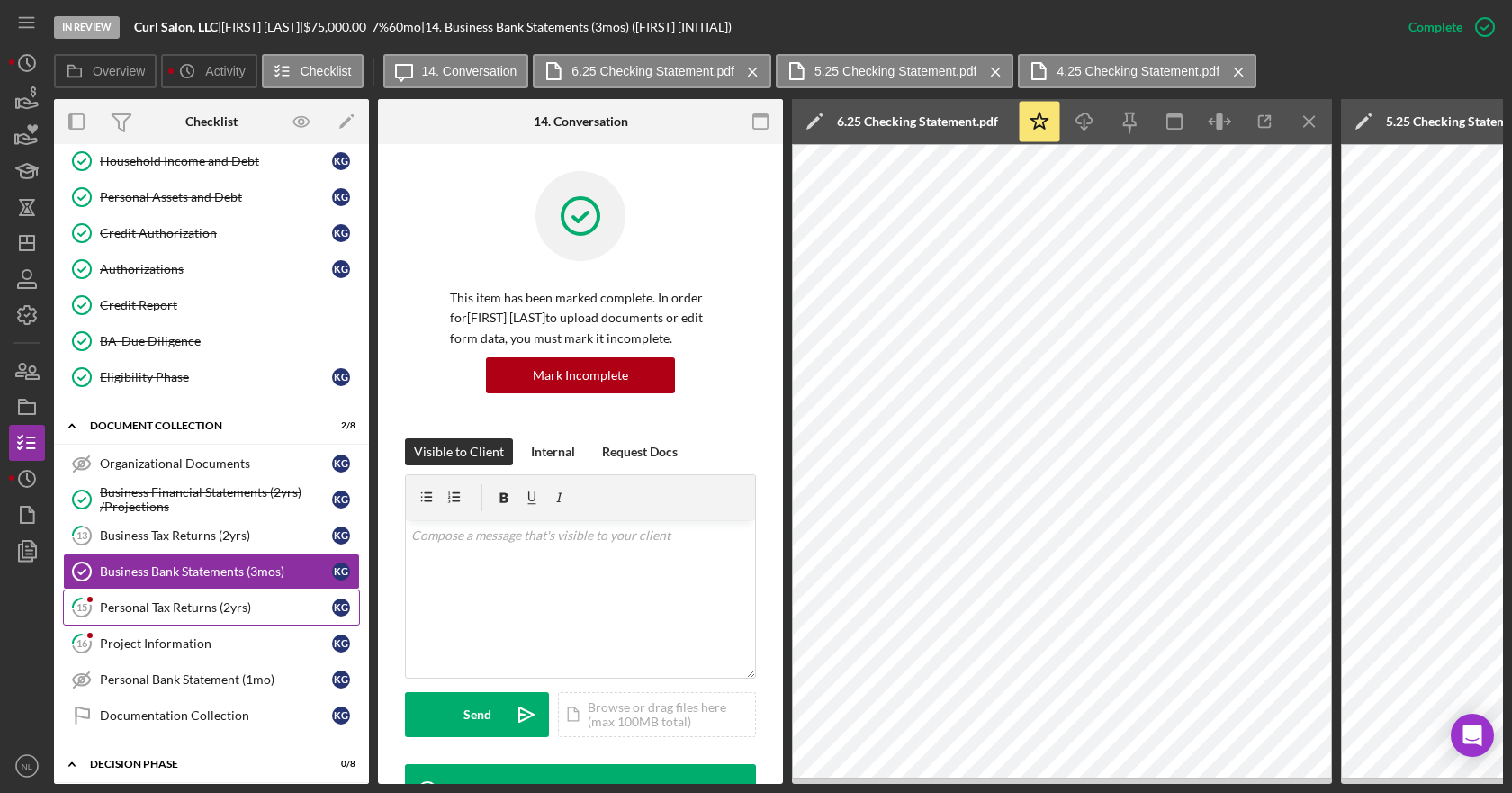 click on "Personal Tax Returns (2yrs)" at bounding box center [216, 608] 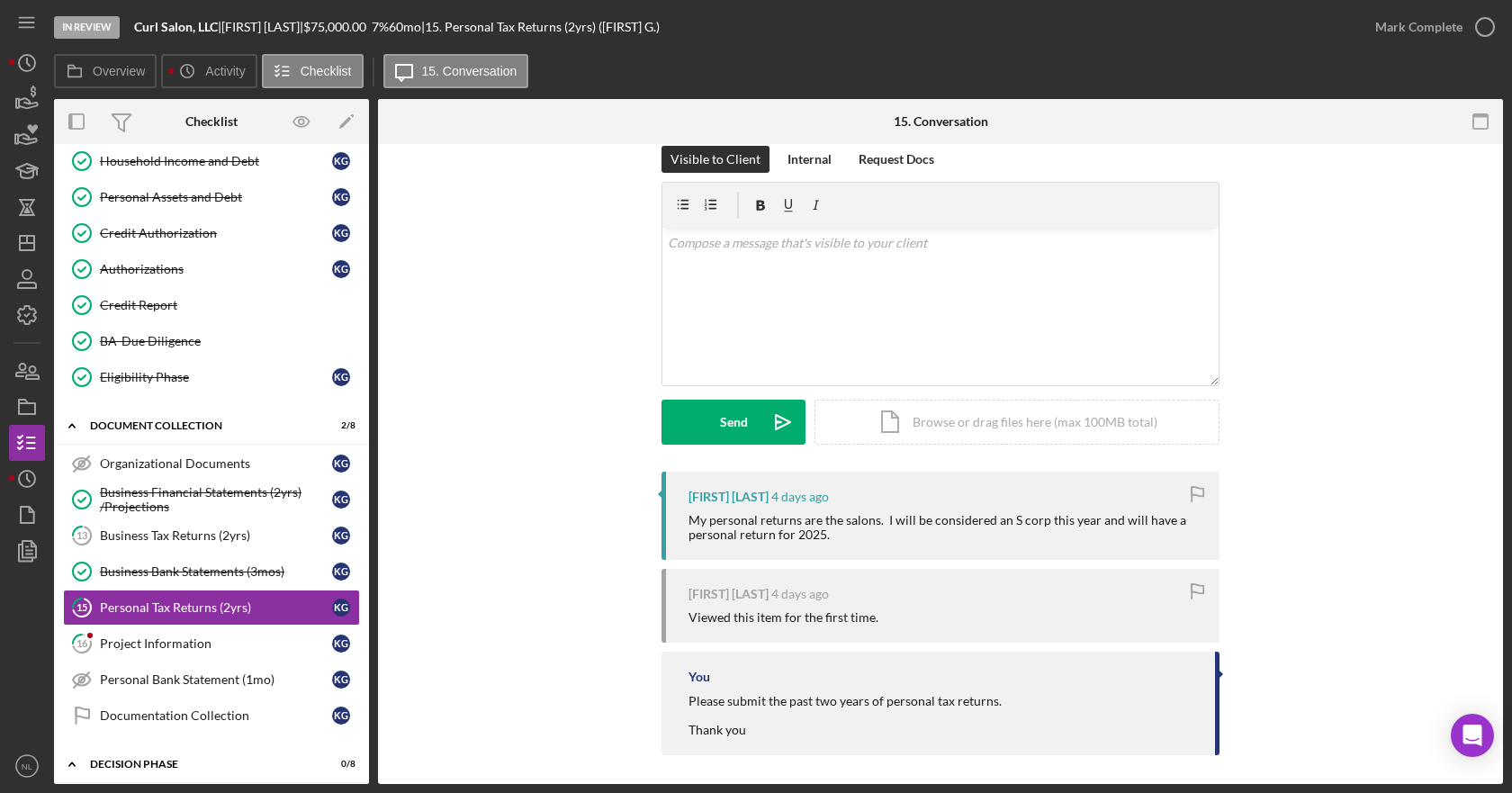 scroll, scrollTop: 32, scrollLeft: 0, axis: vertical 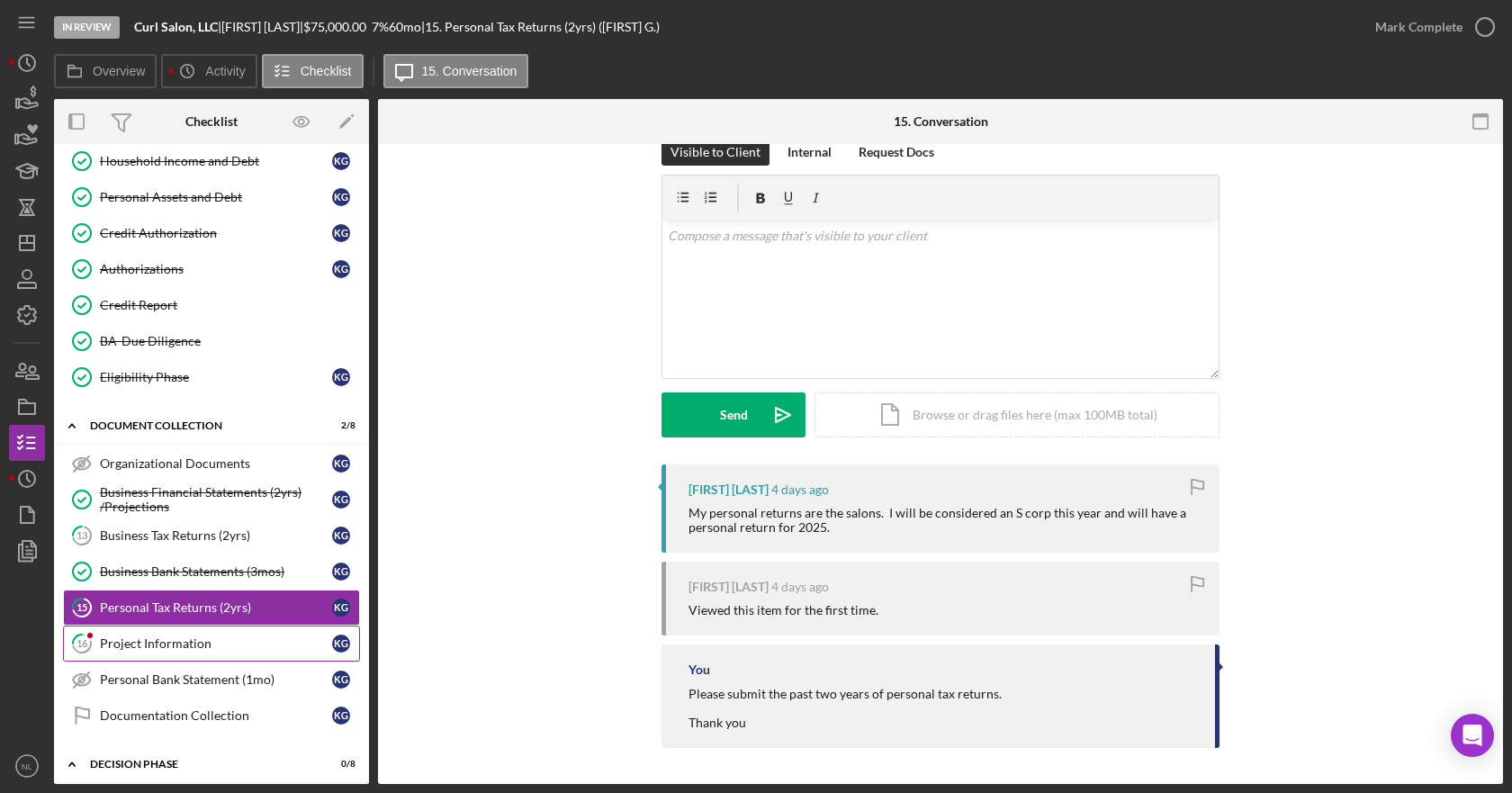 click on "16 Project Information  [INITIAL] [INITIAL]" at bounding box center [212, 644] 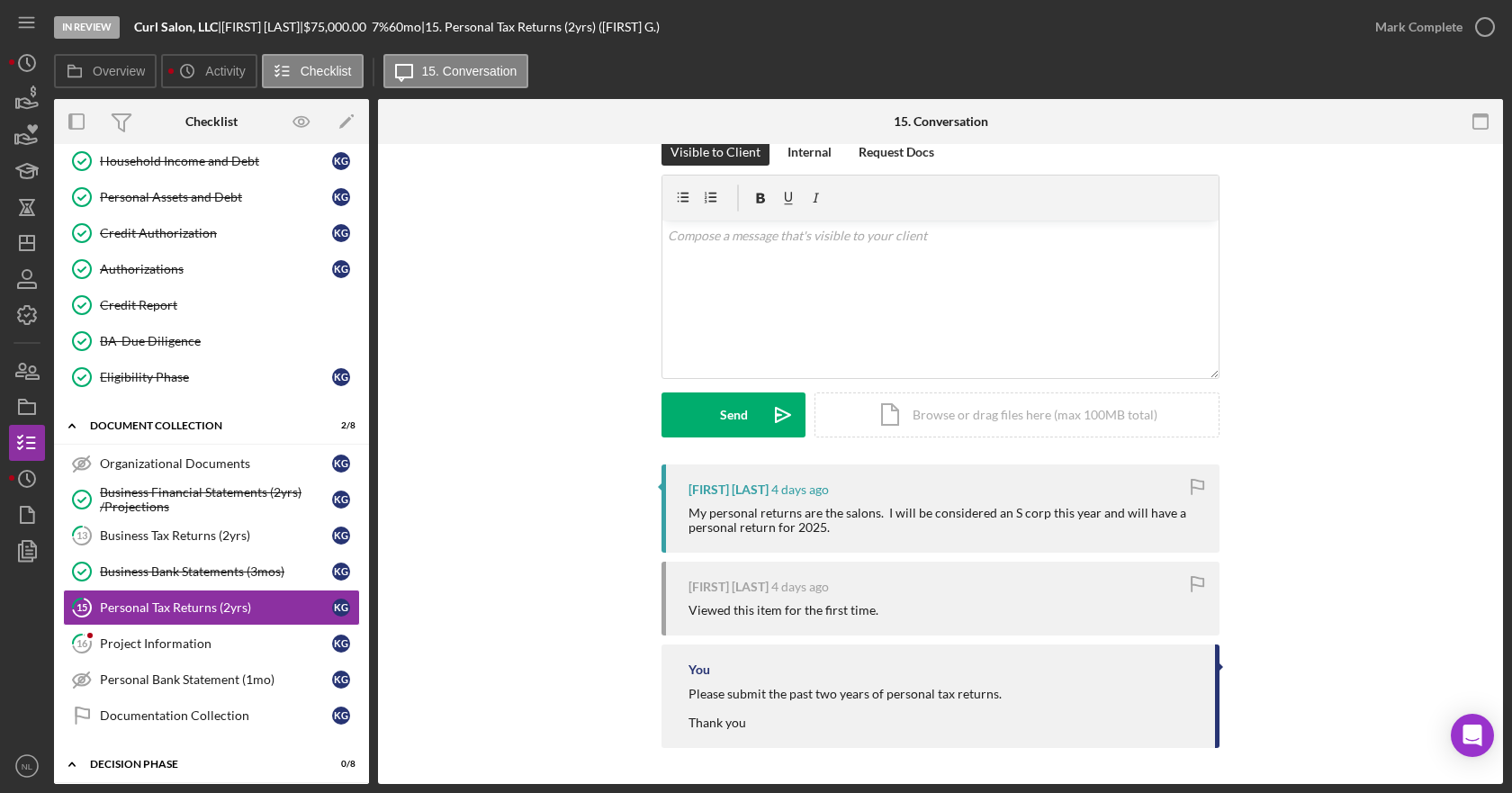 scroll, scrollTop: 0, scrollLeft: 0, axis: both 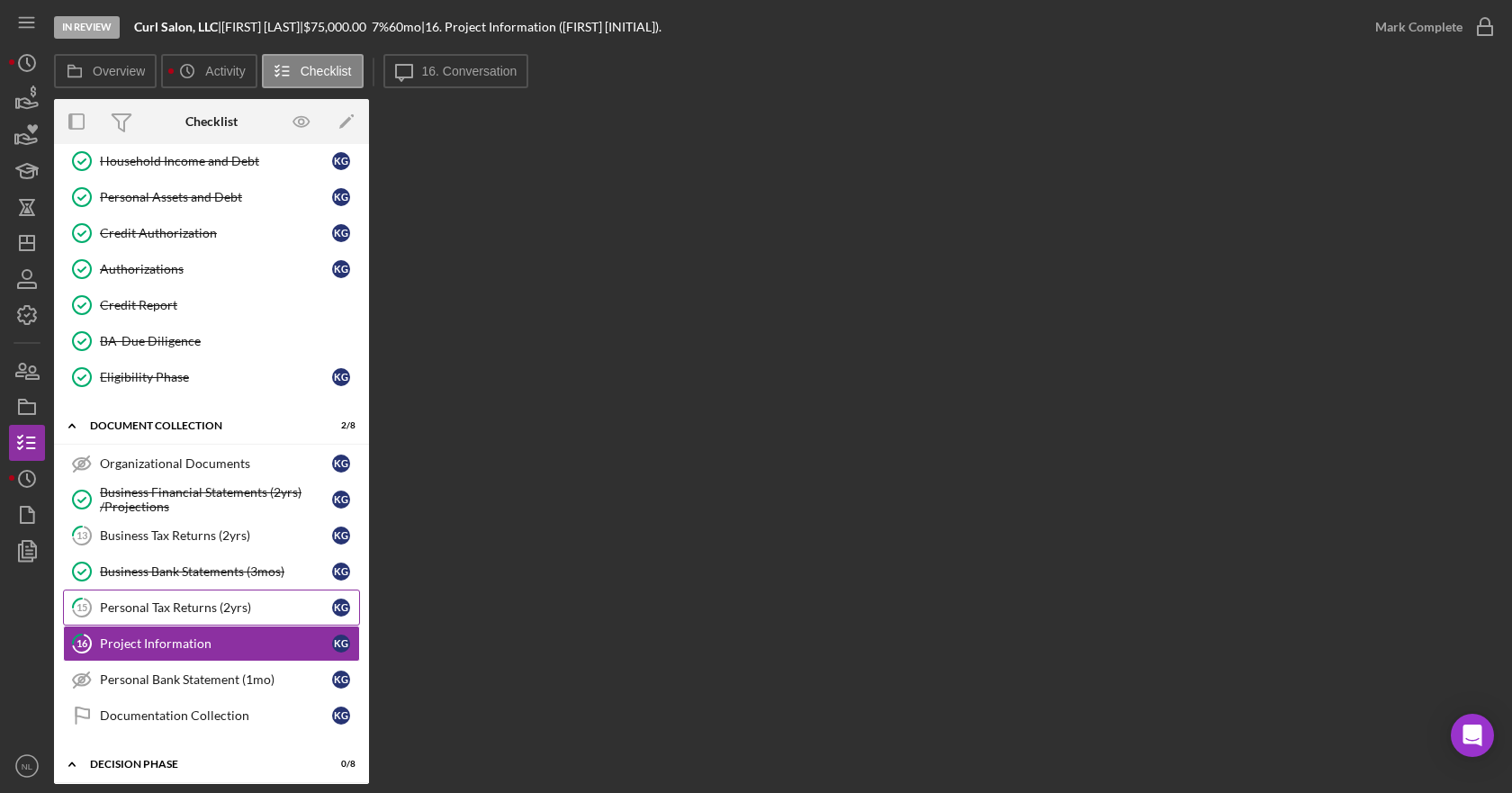 click on "Personal Tax Returns (2yrs)" at bounding box center [216, 608] 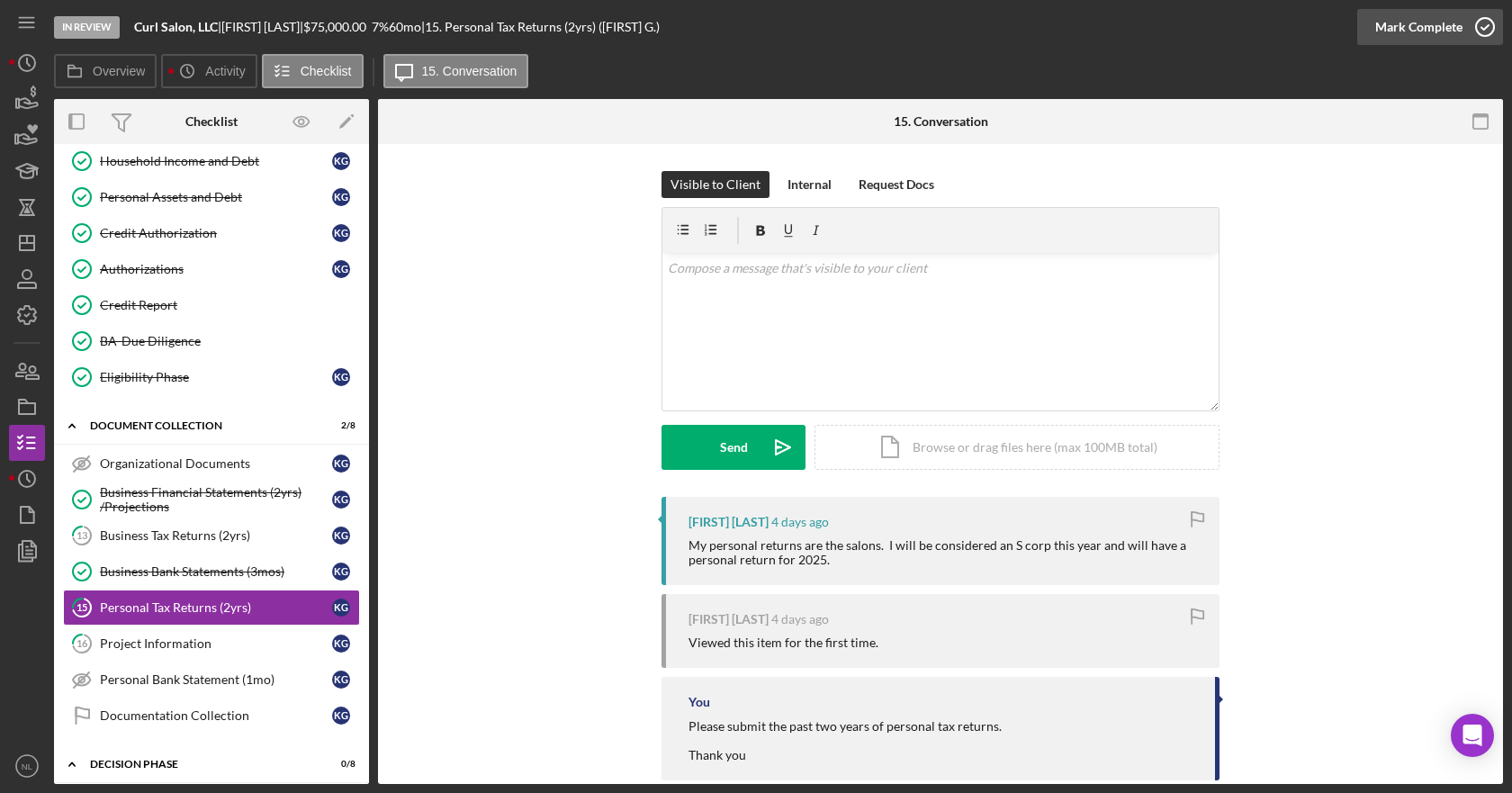 click 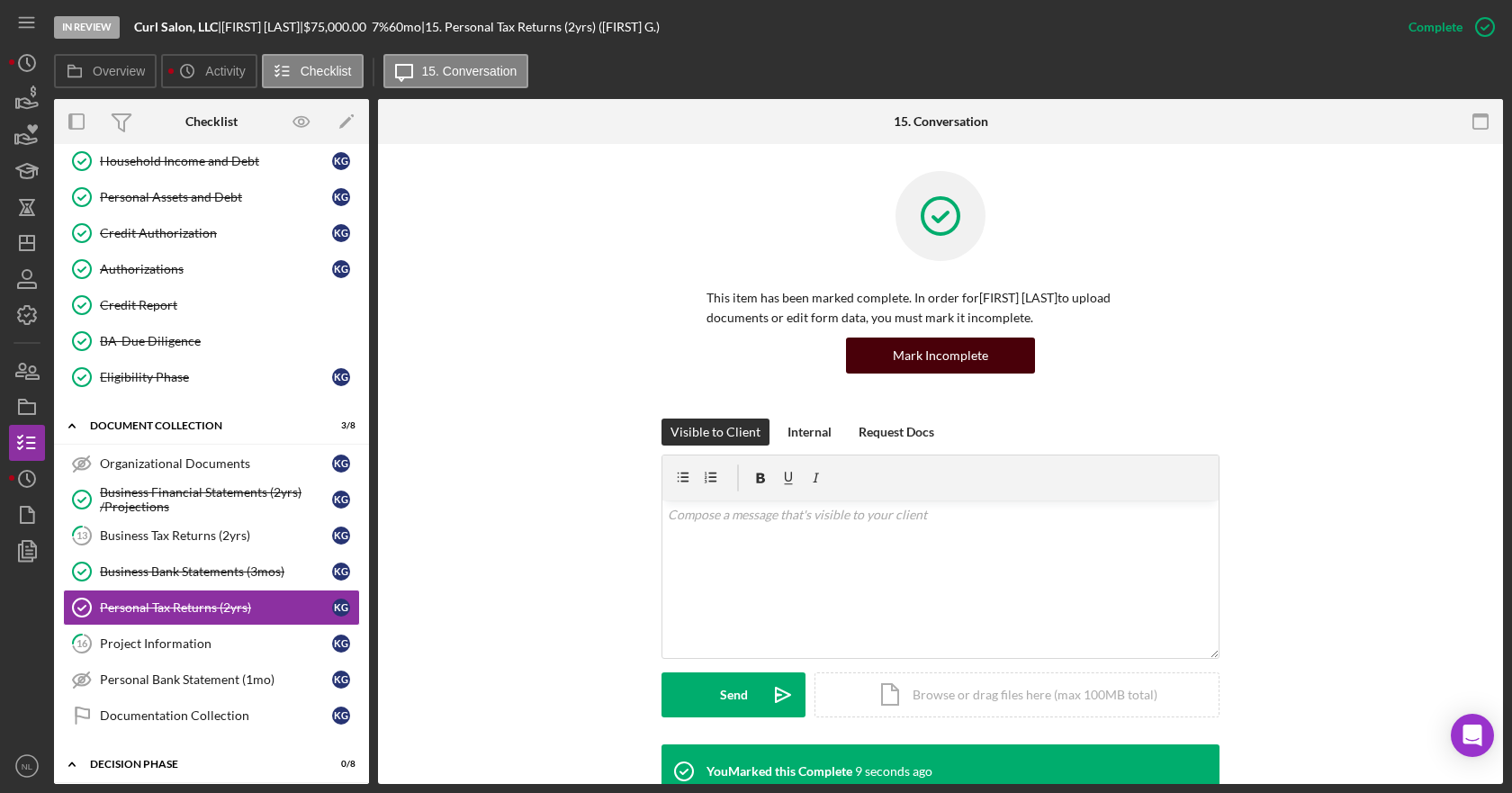 click on "Mark Incomplete" at bounding box center (940, 356) 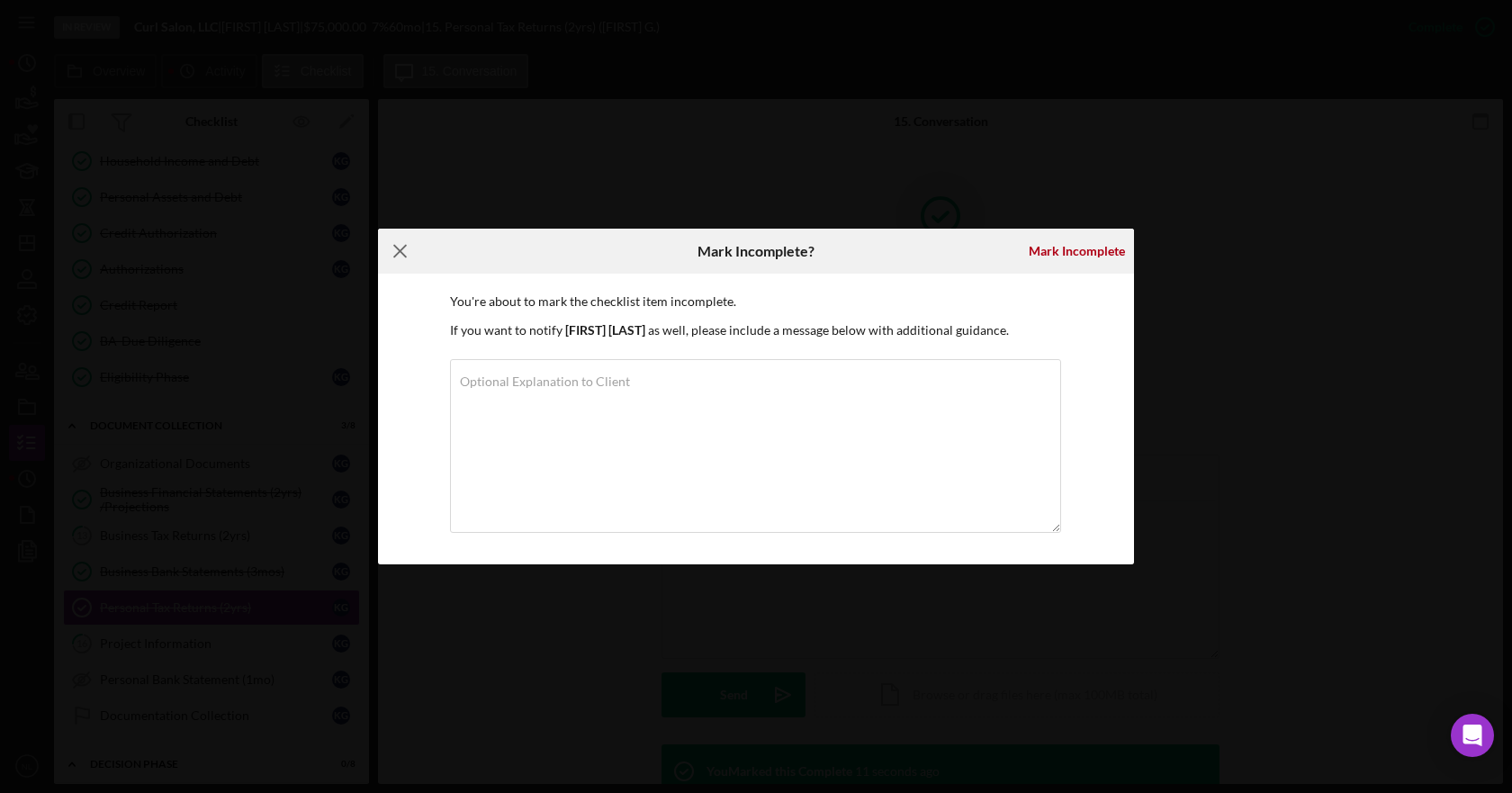 click on "Icon/Menu Close" 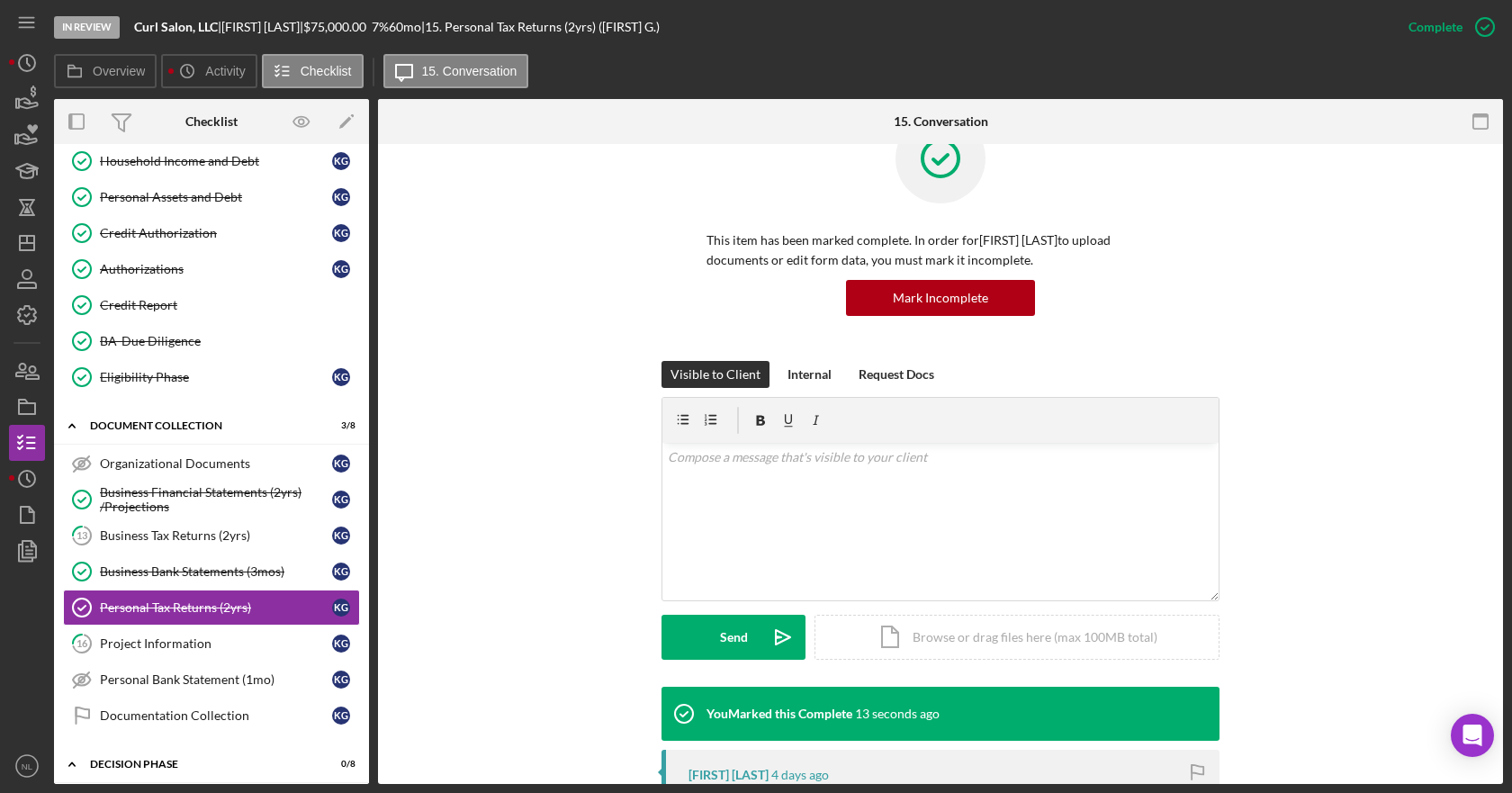scroll, scrollTop: 90, scrollLeft: 0, axis: vertical 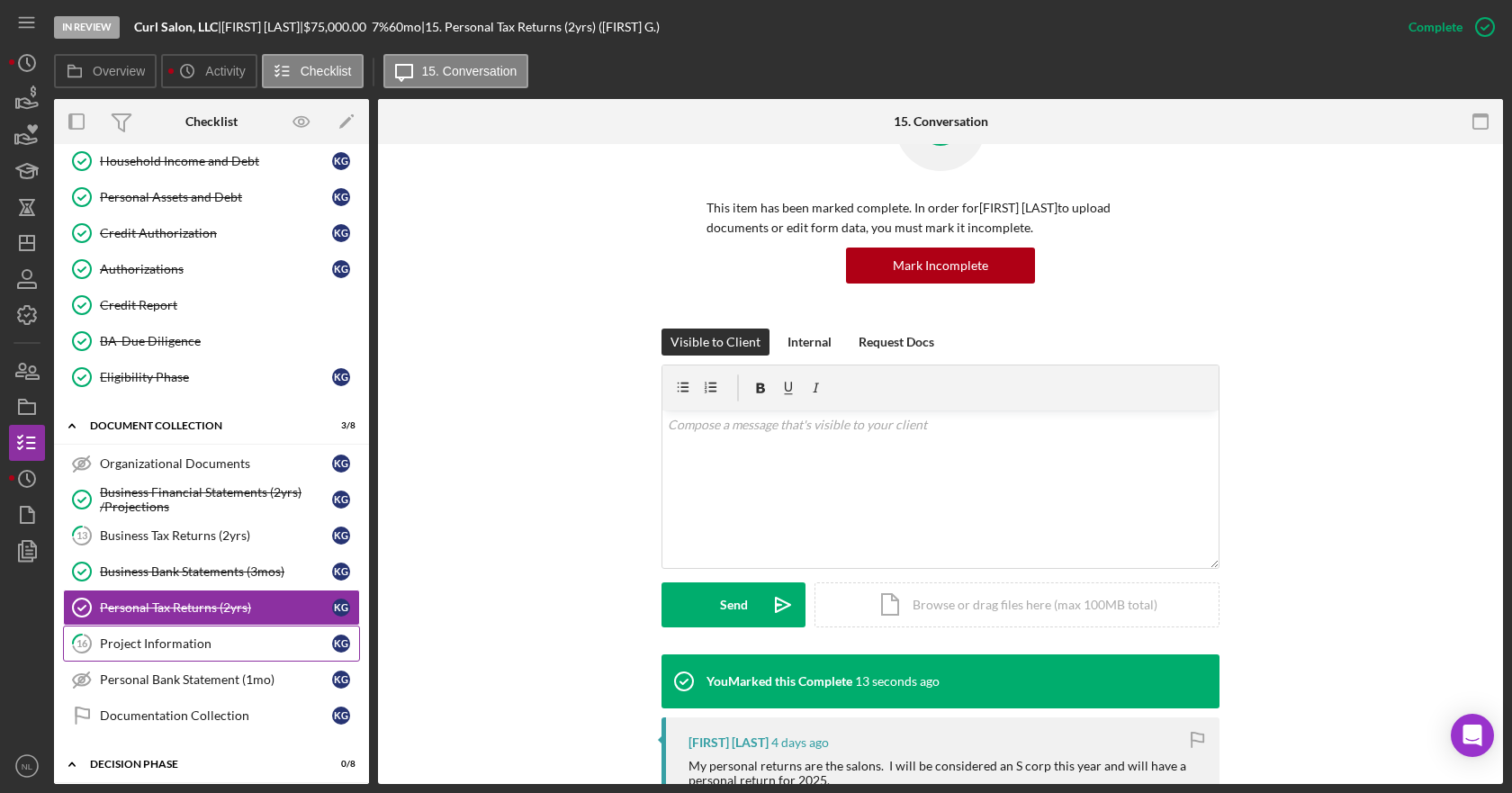 click on "Project Information" at bounding box center [216, 644] 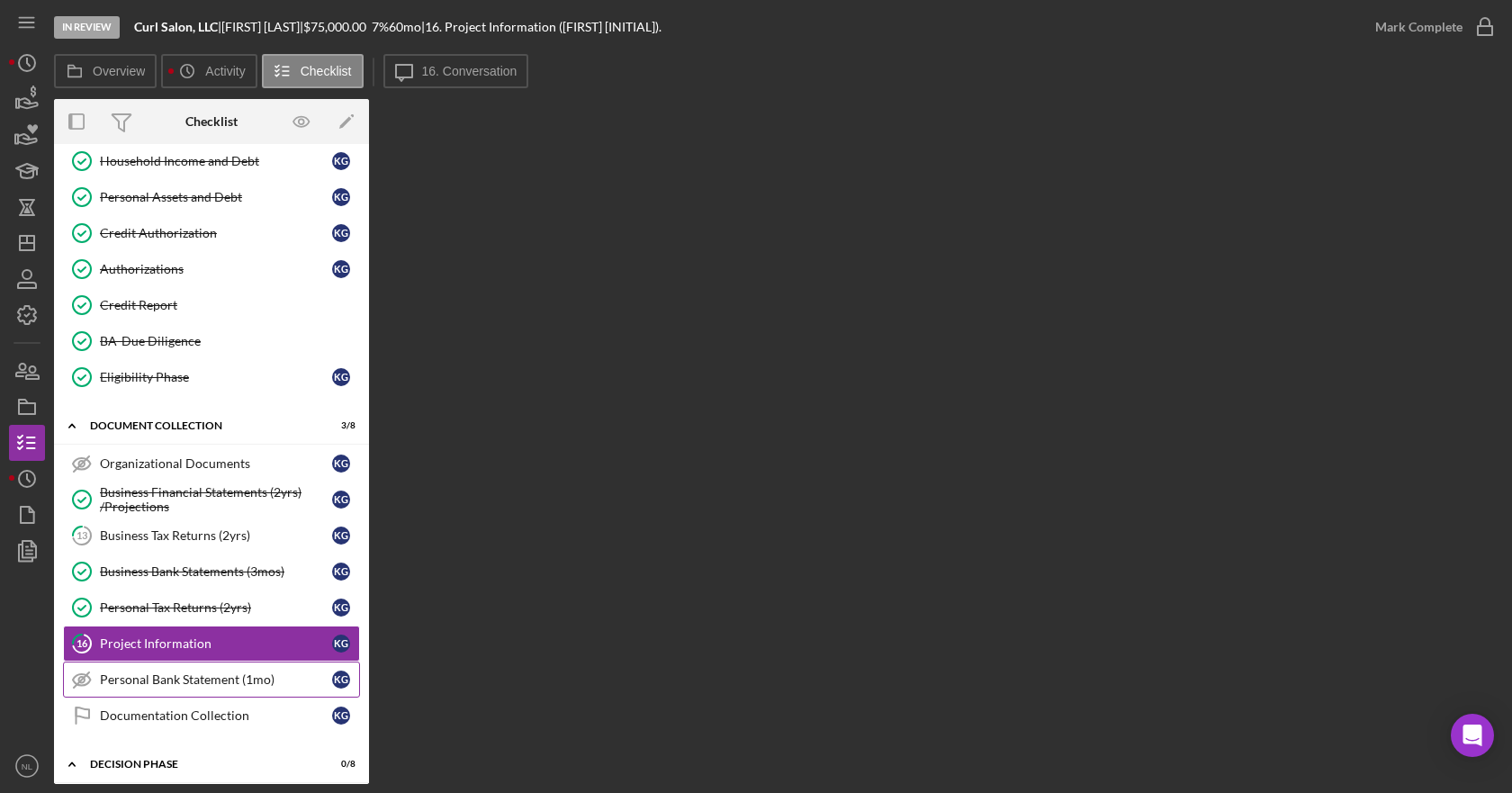 click on "Personal Bank Statement (1mo) Personal Bank Statement (1mo) [INITIAL] [INITIAL]" at bounding box center (212, 680) 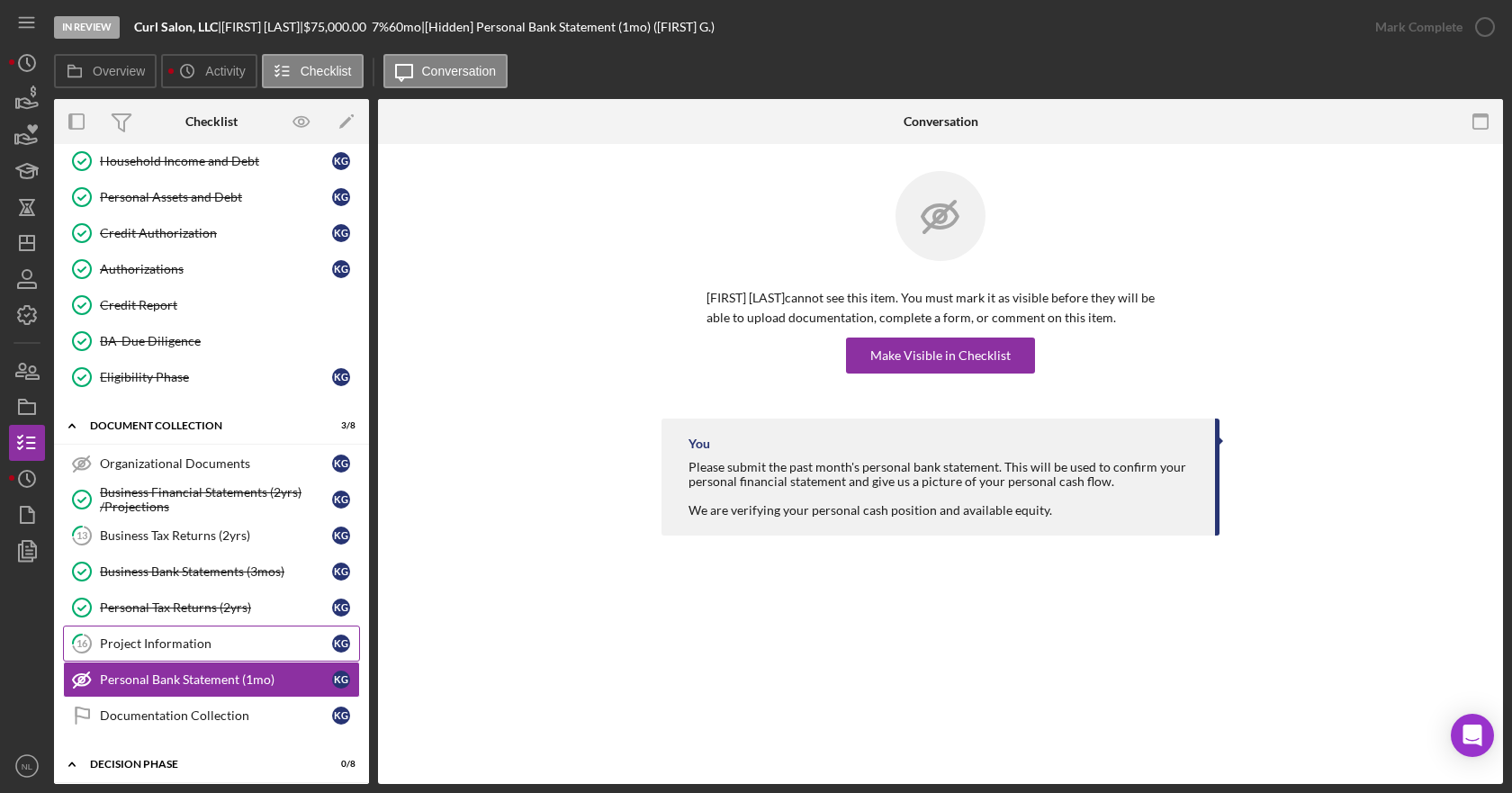 click on "Project Information" at bounding box center [216, 644] 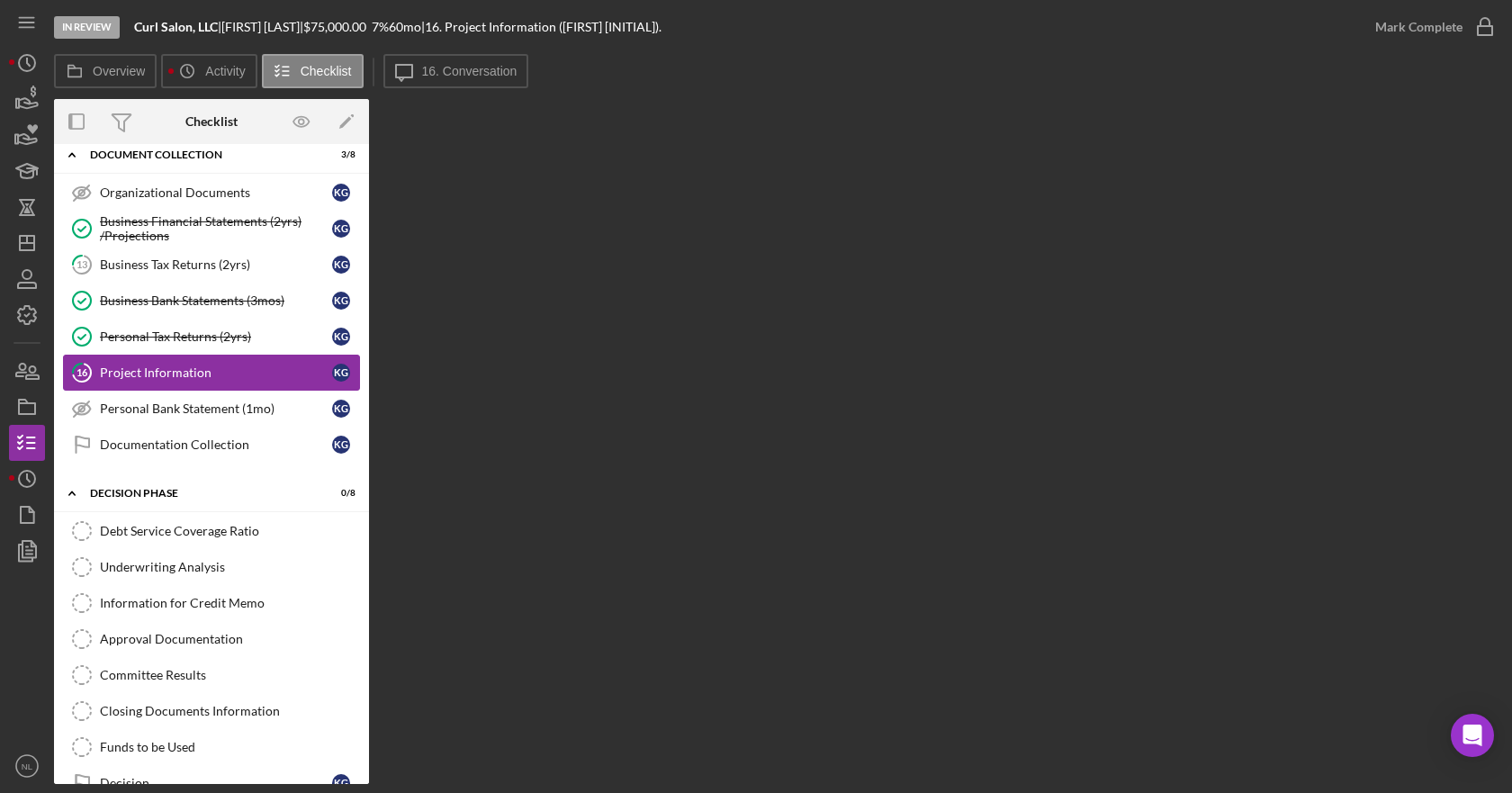 scroll, scrollTop: 731, scrollLeft: 0, axis: vertical 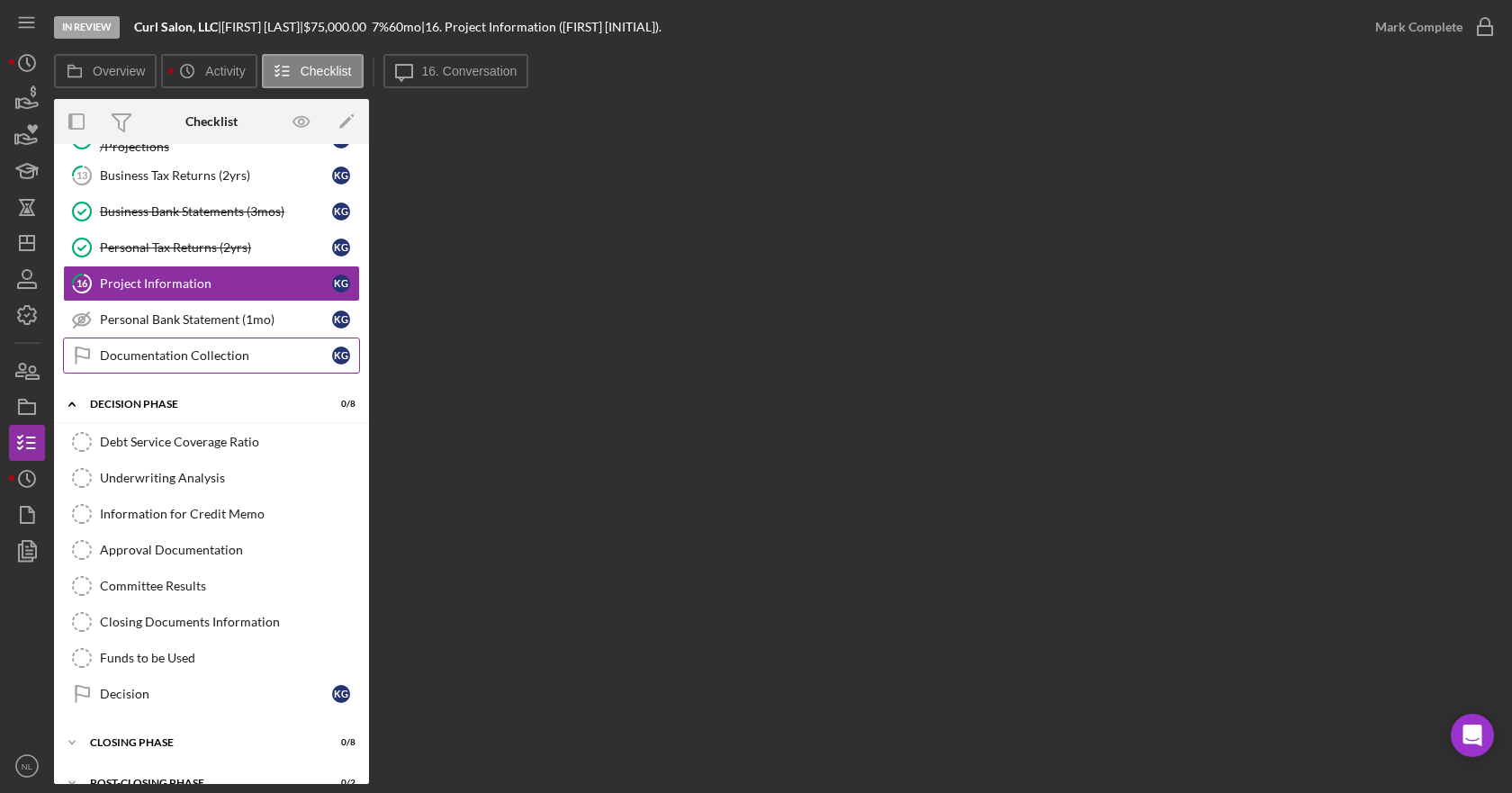 click on "Documentation Collection" at bounding box center (216, 356) 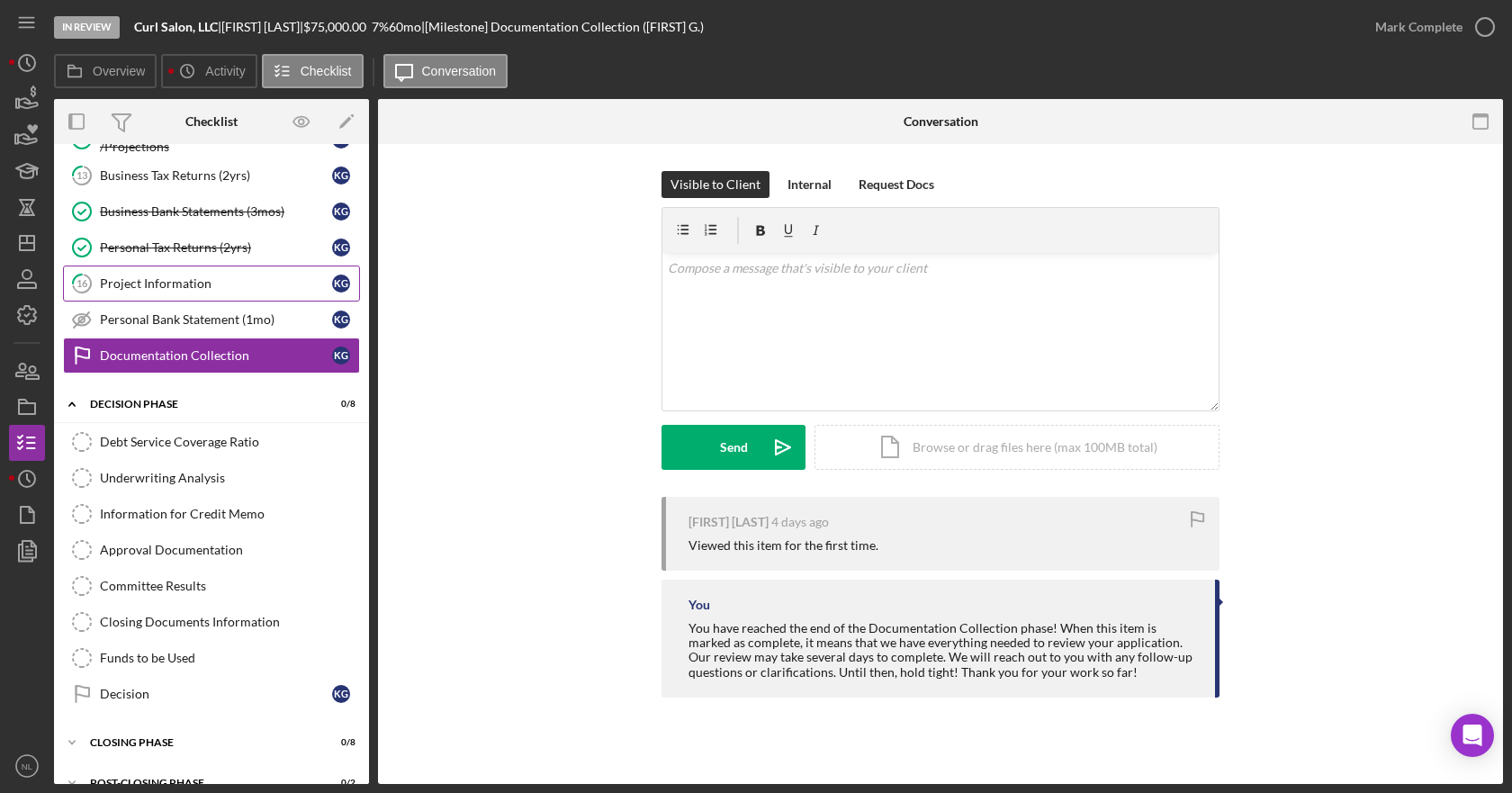 click on "Project Information" at bounding box center [216, 284] 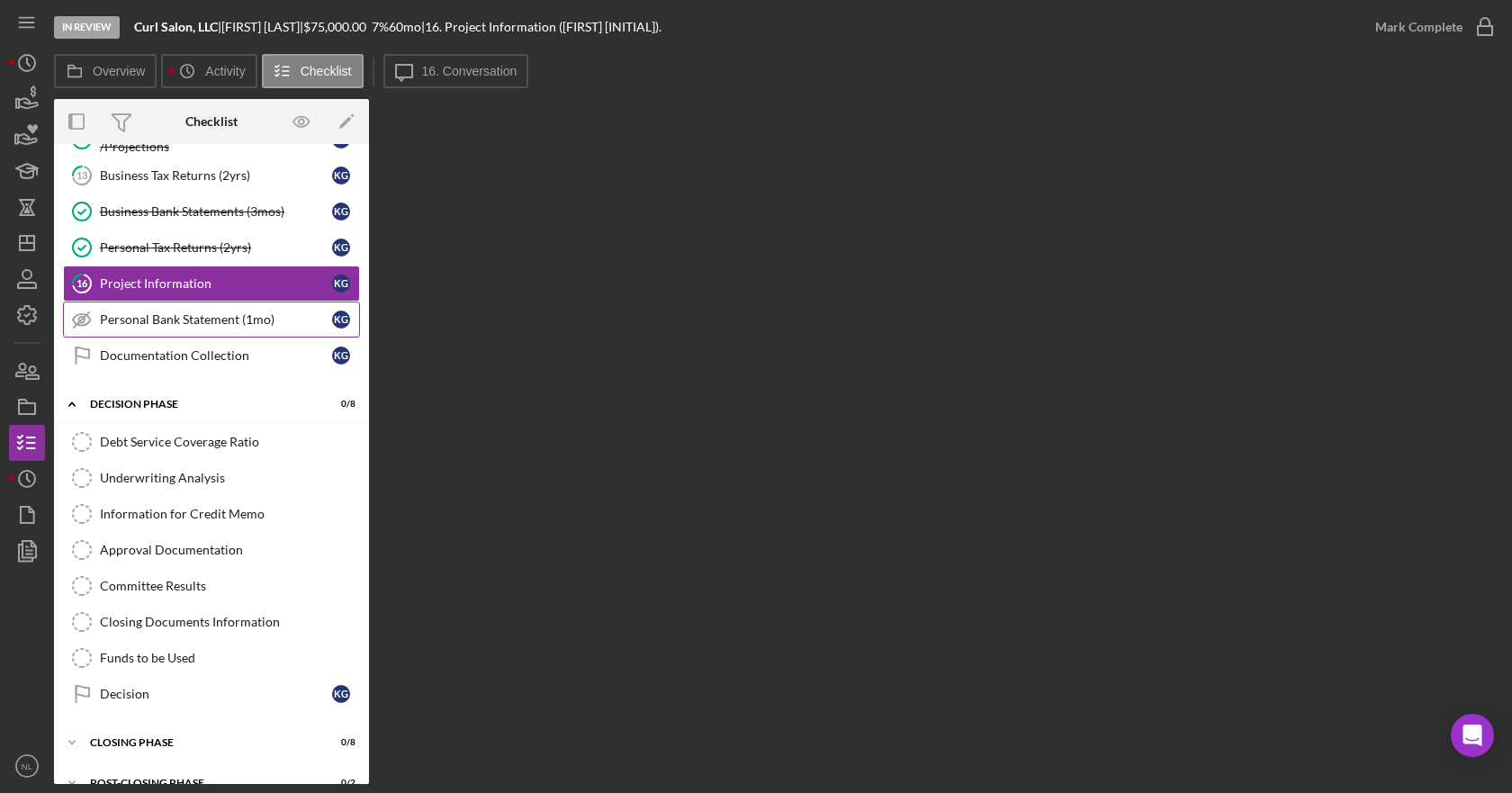 click on "Personal Bank Statement (1mo)" at bounding box center [216, 320] 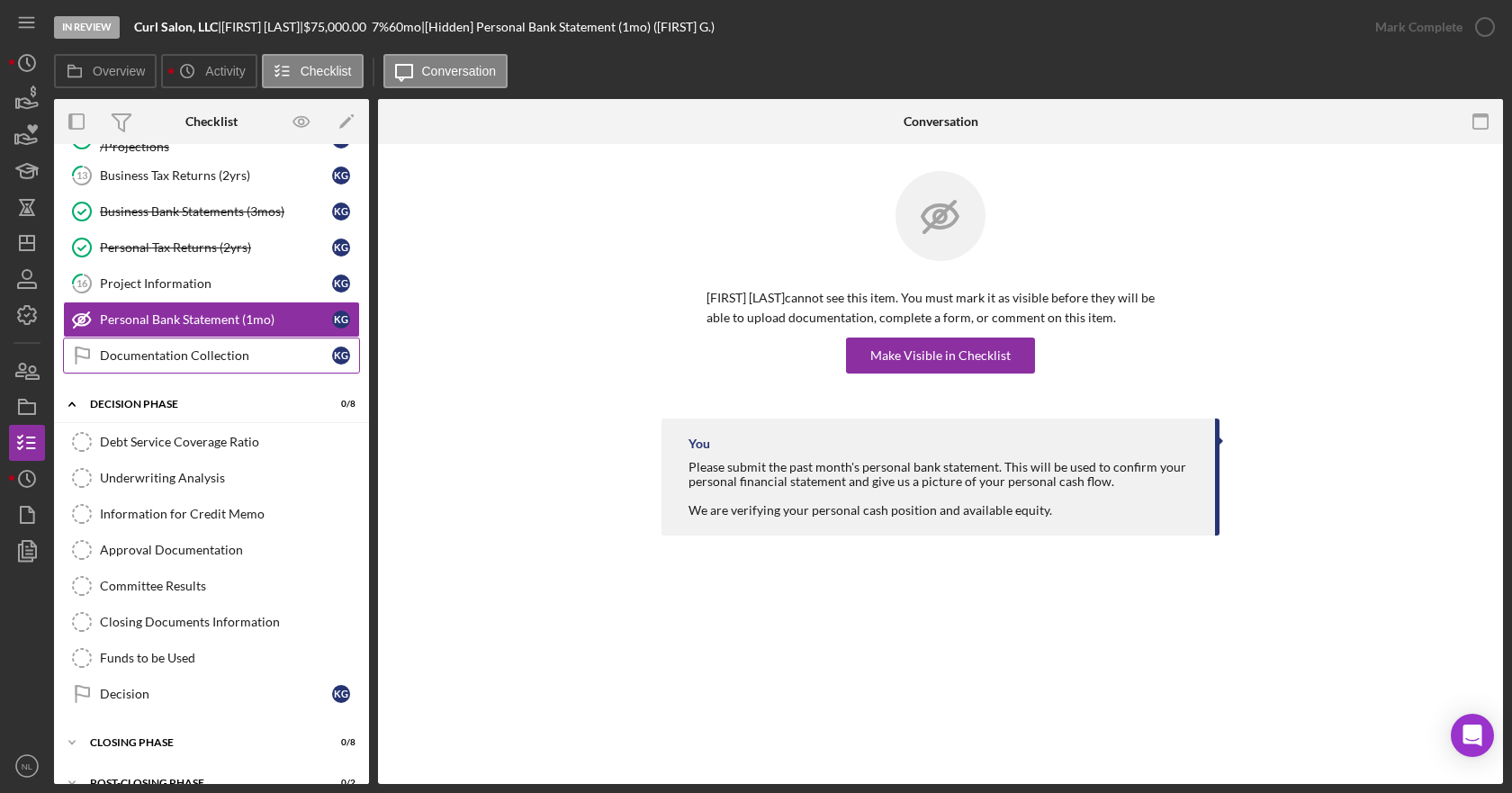 click on "Documentation Collection" at bounding box center [216, 356] 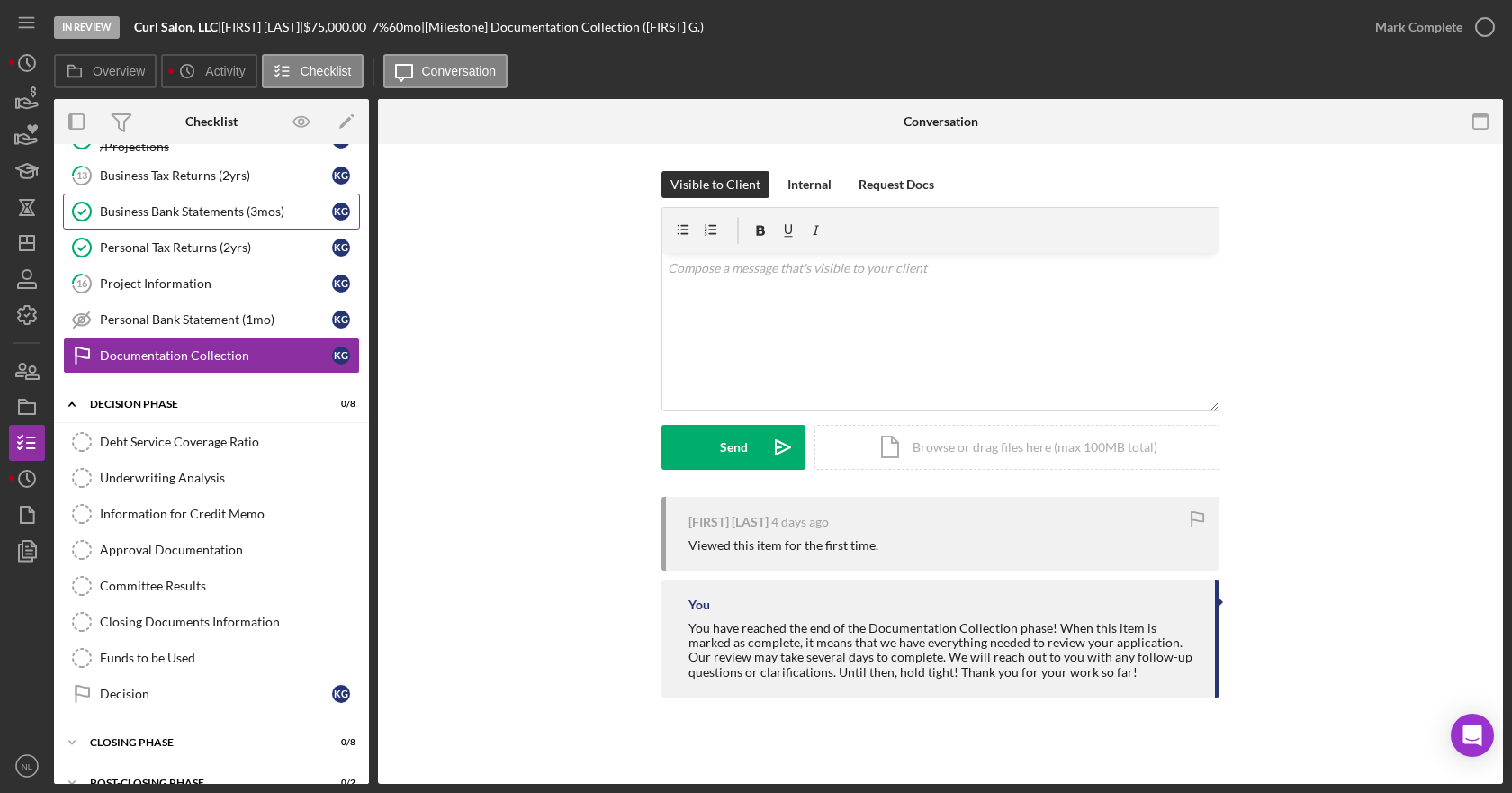 click on "Business Bank Statements (3mos)" at bounding box center (216, 212) 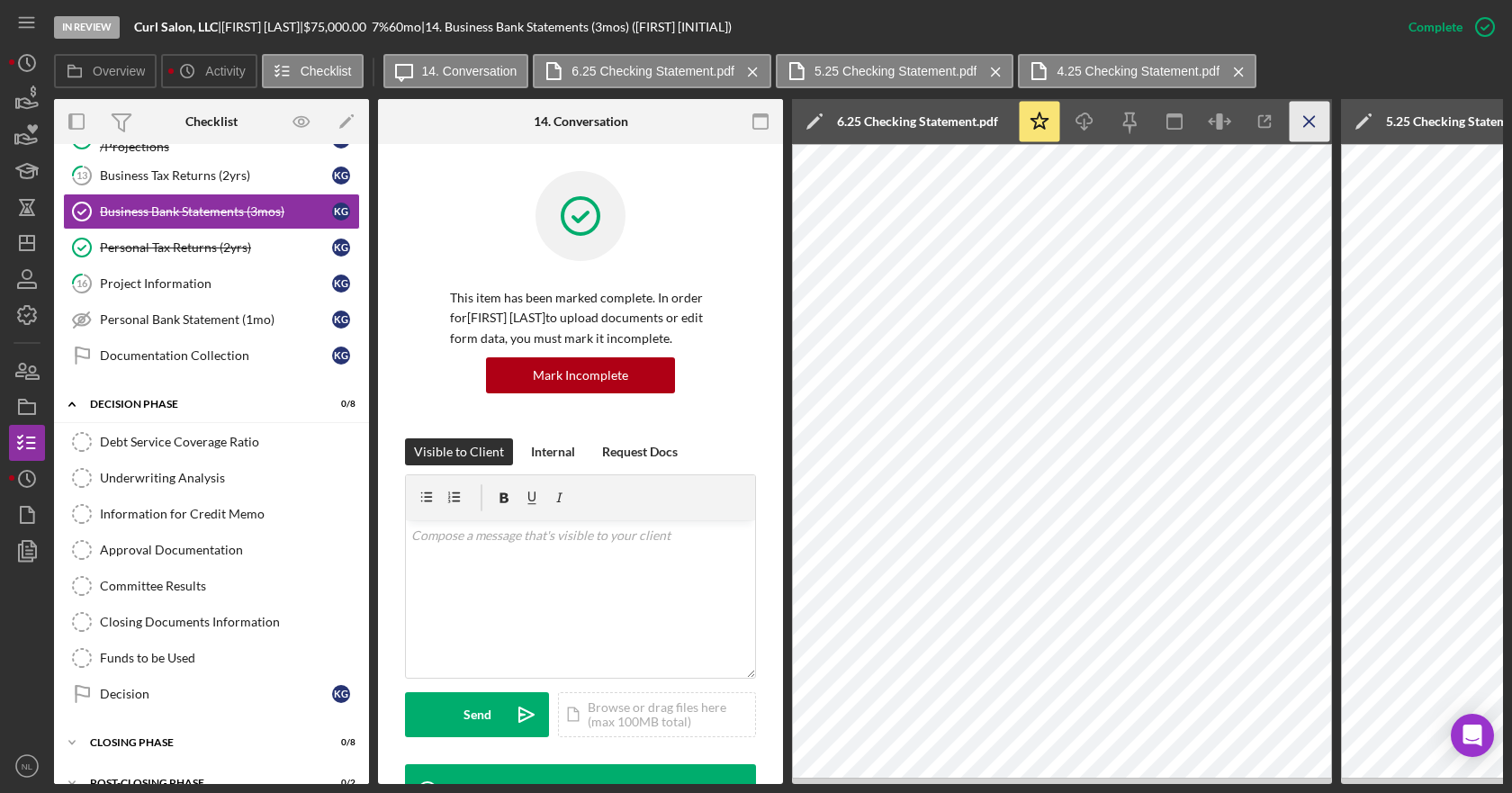 click on "Icon/Menu Close" 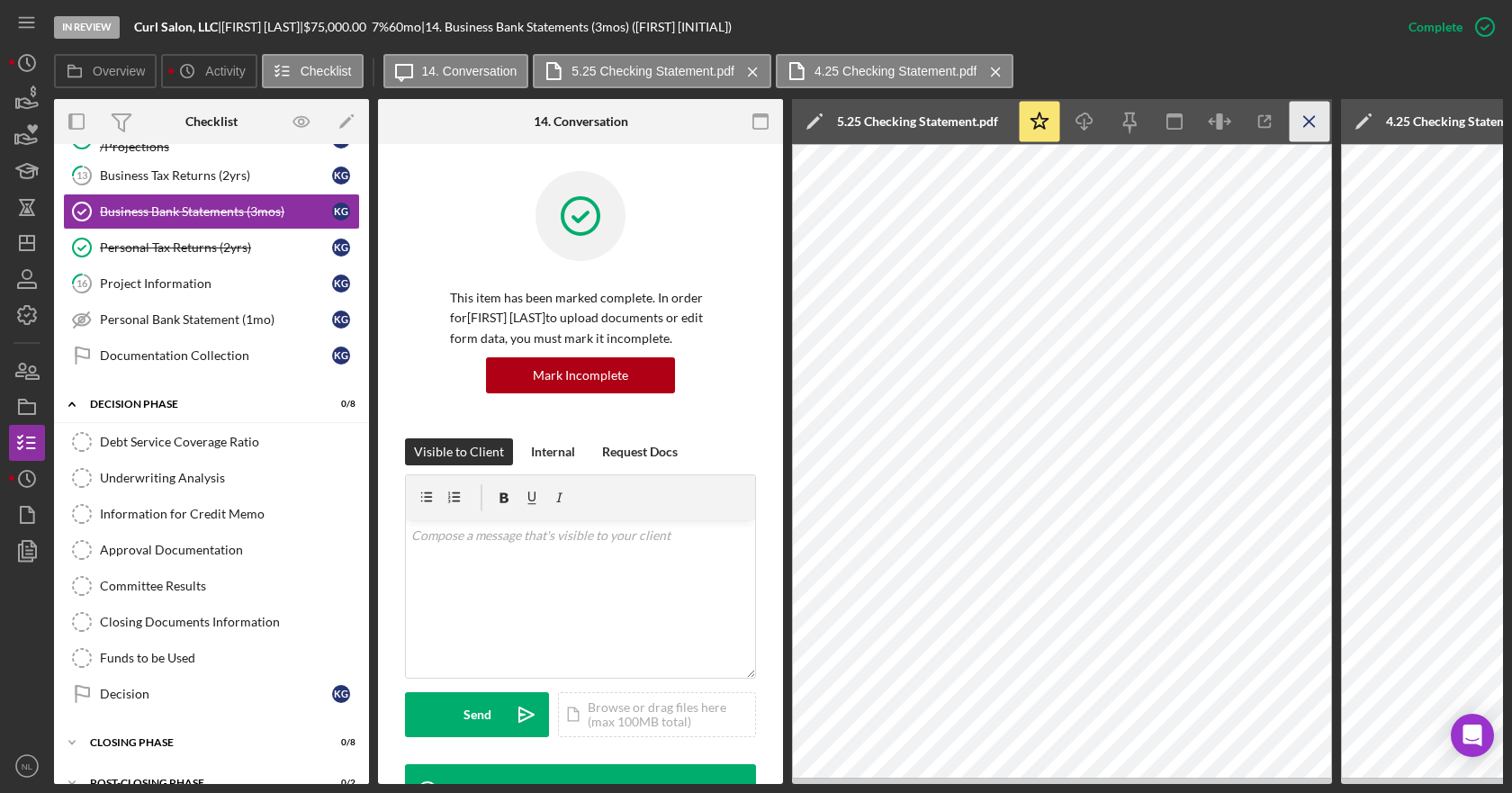 click on "Icon/Menu Close" 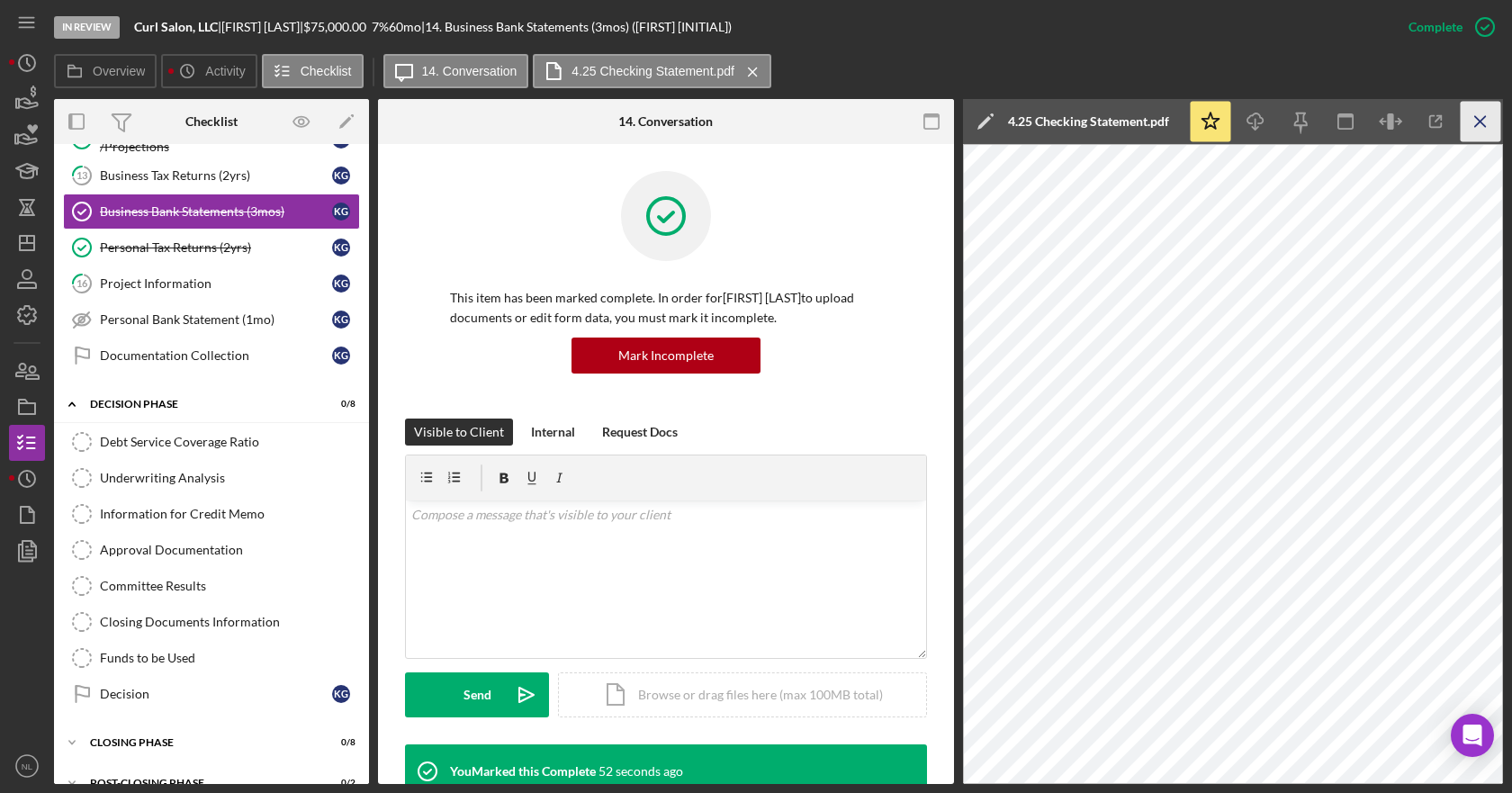 click on "Icon/Menu Close" 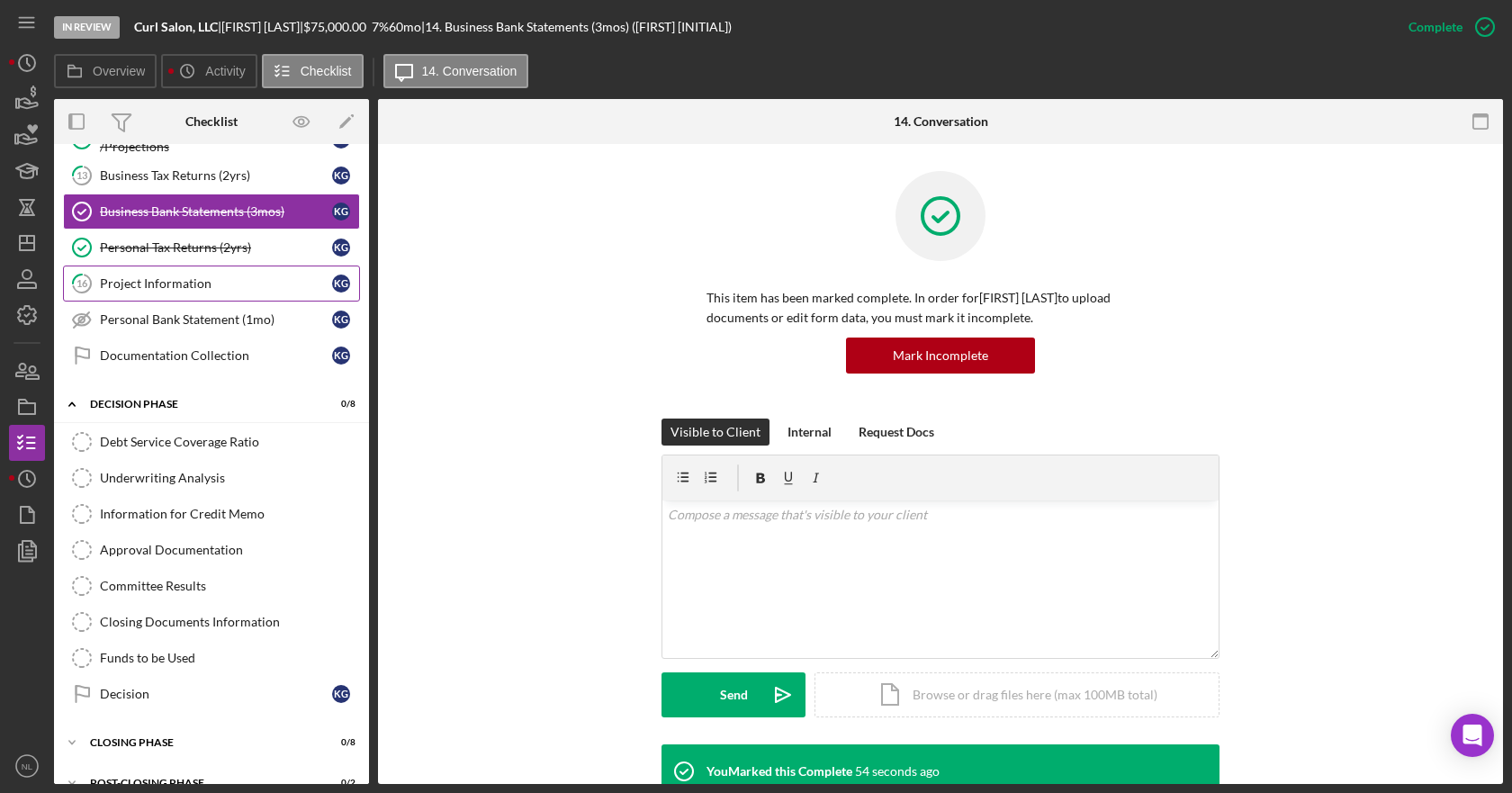 click on "Project Information" at bounding box center [216, 284] 